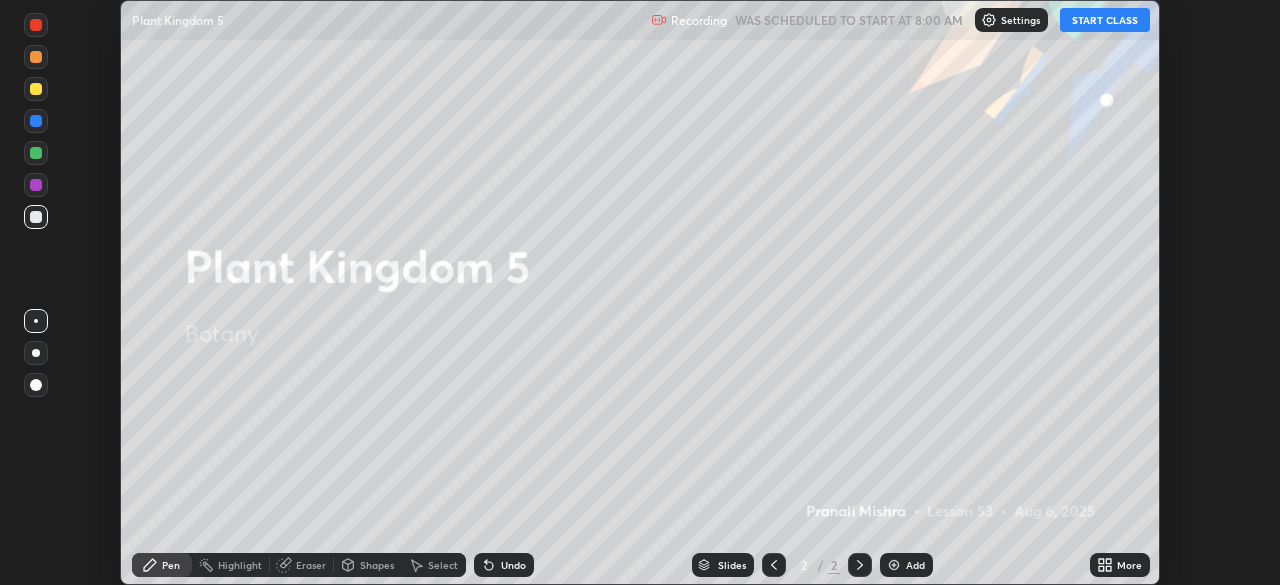 scroll, scrollTop: 0, scrollLeft: 0, axis: both 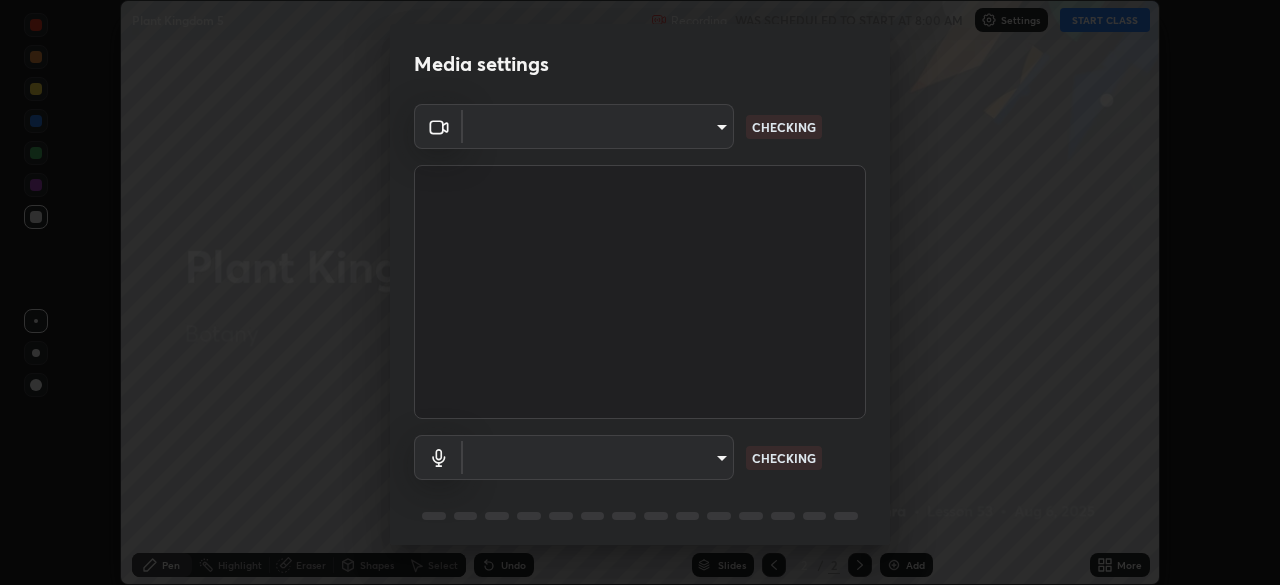 click on "Erase all Plant Kingdom 5 Recording WAS SCHEDULED TO START AT  8:00 AM Settings START CLASS Setting up your live class Plant Kingdom 5 • L53 of Botany [PERSON] Pen Highlight Eraser Shapes Select Undo Slides 2 / 2 Add More No doubts shared Encourage your learners to ask a doubt for better clarity Report an issue Reason for reporting Buffering Chat not working Audio - Video sync issue Educator video quality low ​ Attach an image Report Media settings ​ CHECKING ​ CHECKING 1 / 5 Next" at bounding box center (640, 292) 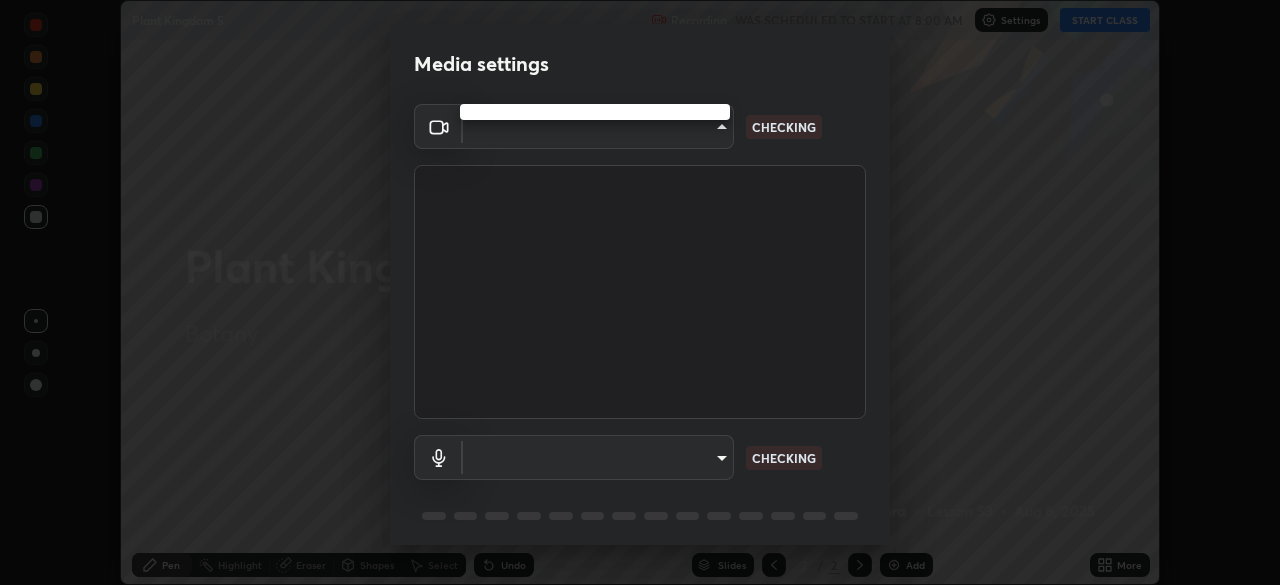 type on "8a437219b1c9d5fef93d1ec40e095ac8837f64dae60836980dab15105ba84f43" 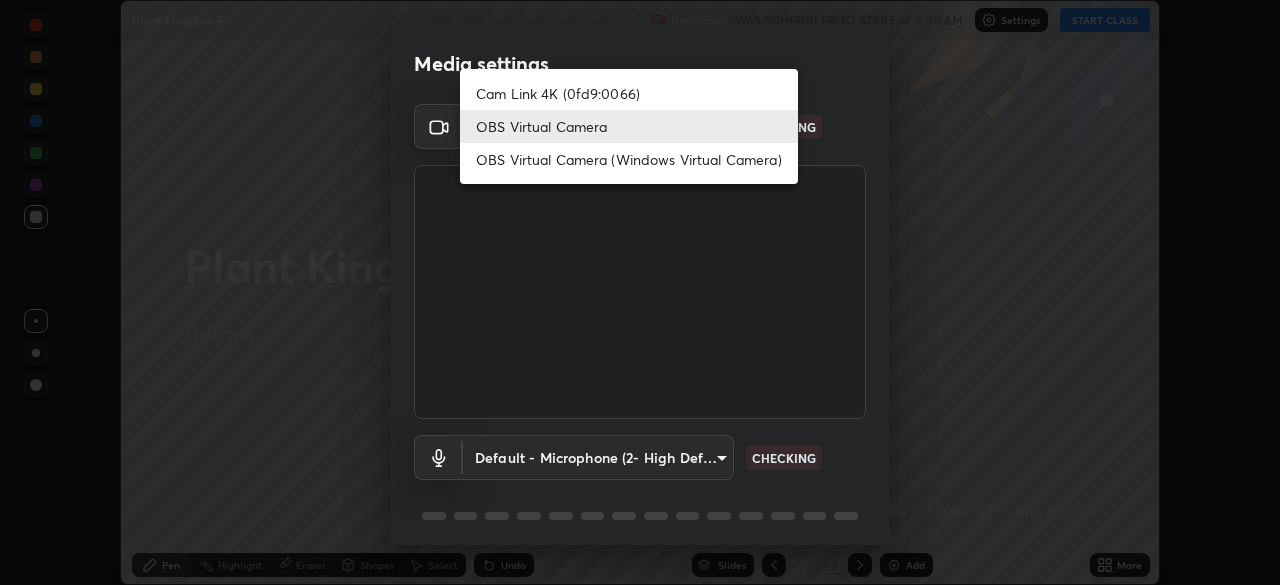 click on "OBS Virtual Camera" at bounding box center (629, 126) 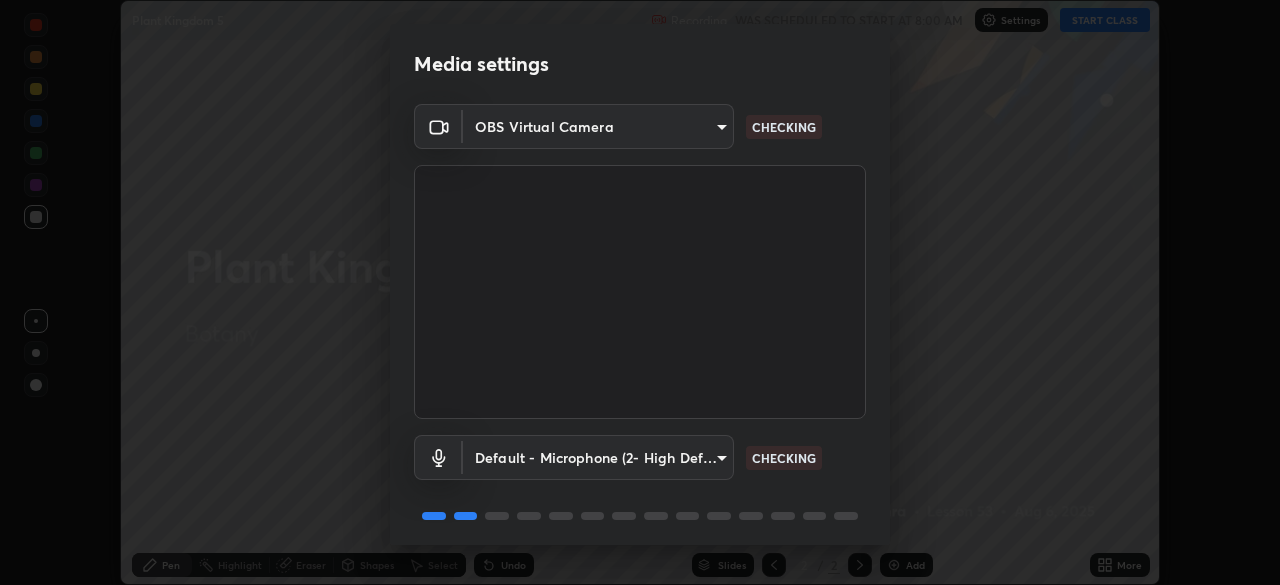scroll, scrollTop: 71, scrollLeft: 0, axis: vertical 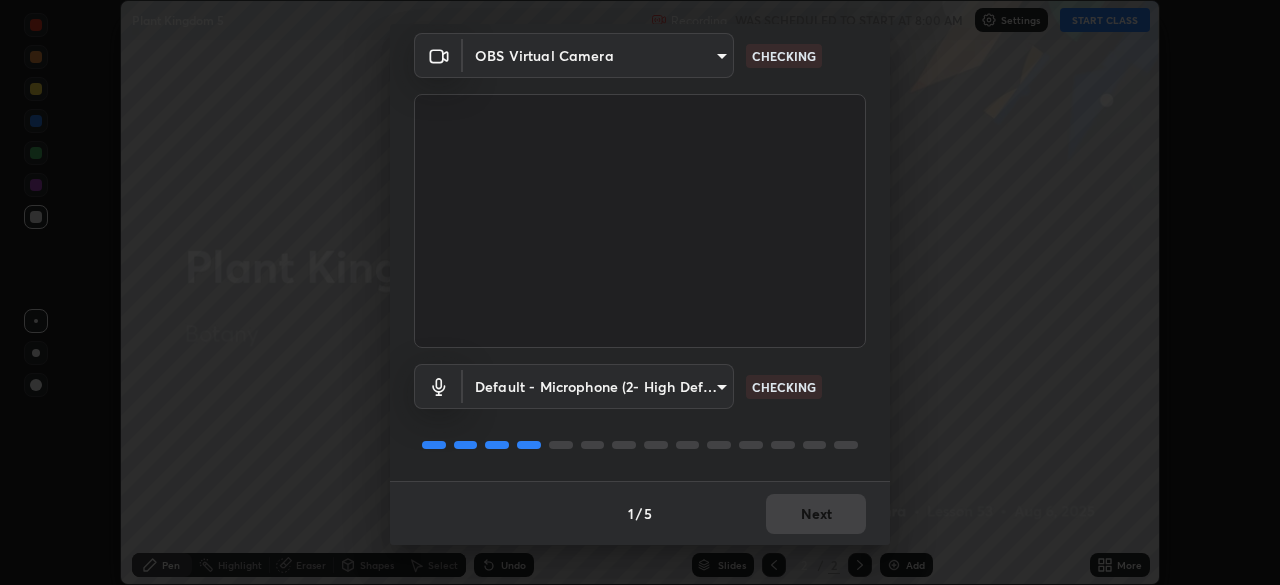 click on "Erase all Plant Kingdom 5 Recording WAS SCHEDULED TO START AT  8:00 AM Settings START CLASS Setting up your live class Plant Kingdom 5 • L53 of Botany [PERSON] Pen Highlight Eraser Shapes Select Undo Slides 2 / 2 Add More No doubts shared Encourage your learners to ask a doubt for better clarity Report an issue Reason for reporting Buffering Chat not working Audio - Video sync issue Educator video quality low ​ Attach an image Report Media settings OBS Virtual Camera [HASH] CHECKING Default - Microphone (2- High Definition Audio Device) default CHECKING 1 / 5 Next" at bounding box center [640, 292] 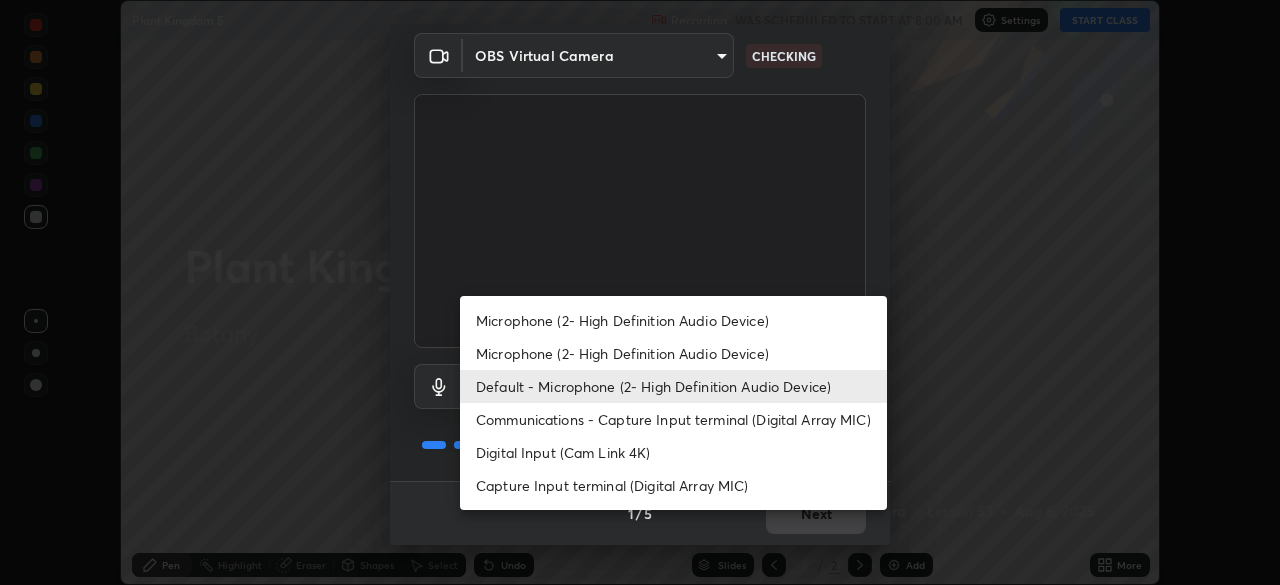 click on "Default - Microphone (2- High Definition Audio Device)" at bounding box center [673, 386] 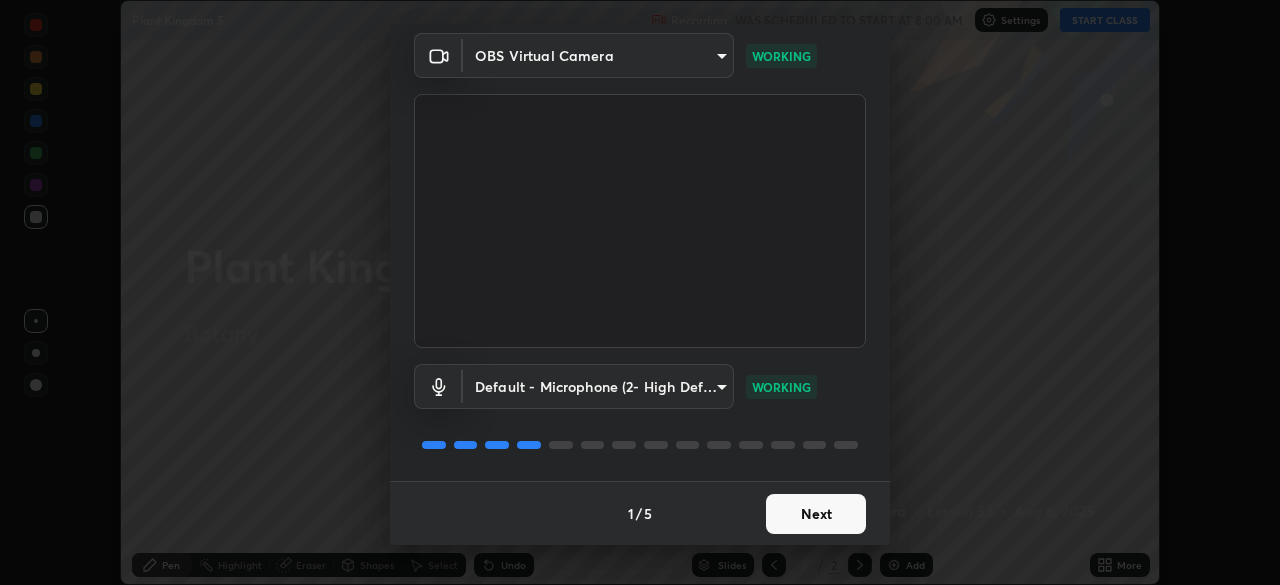 click on "Next" at bounding box center (816, 514) 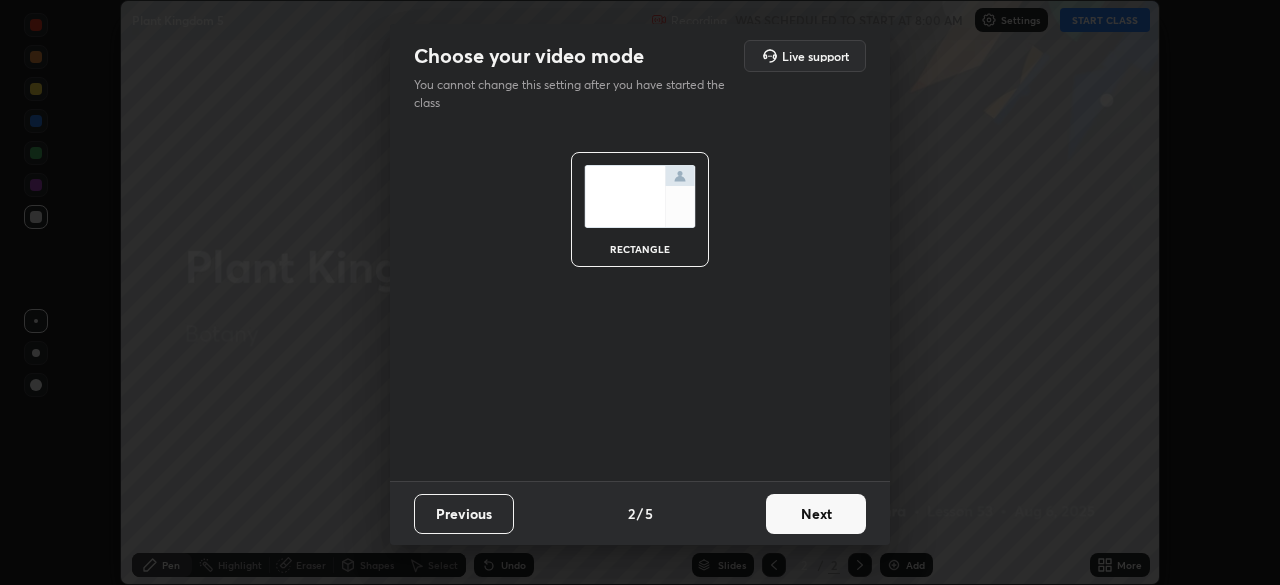 scroll, scrollTop: 0, scrollLeft: 0, axis: both 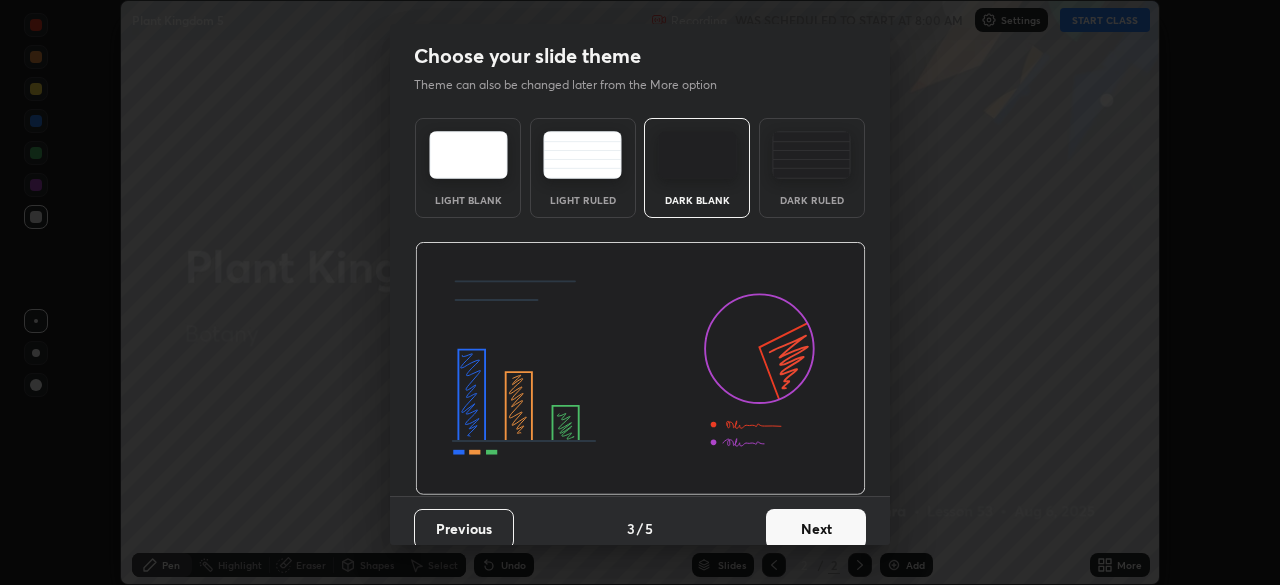 click on "Next" at bounding box center [816, 529] 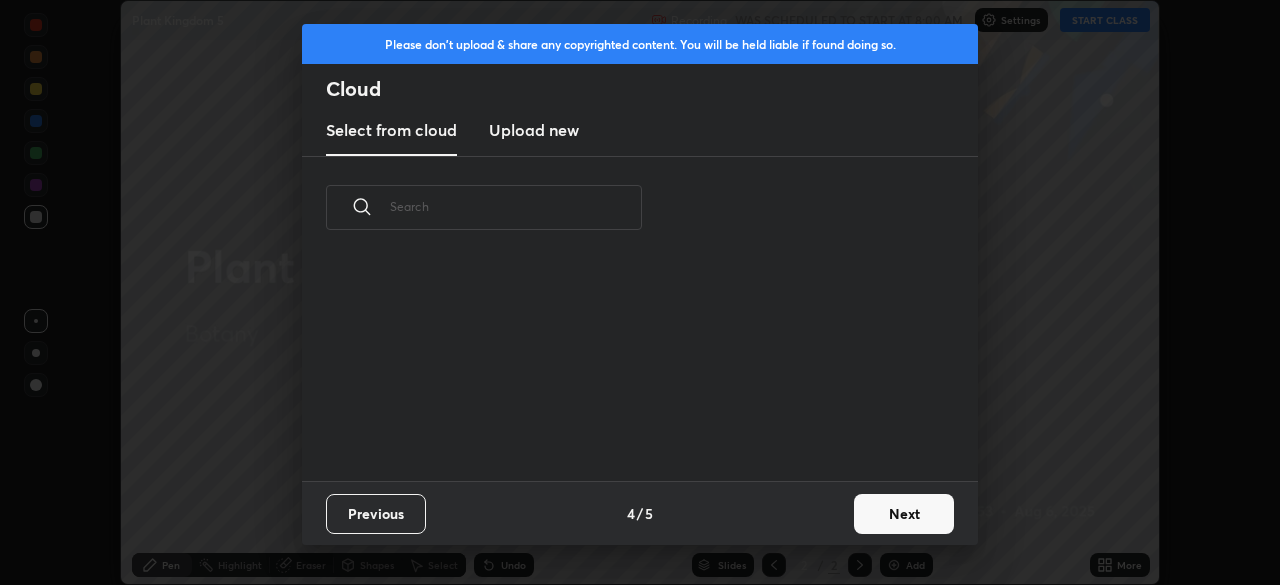click on "Next" at bounding box center [904, 514] 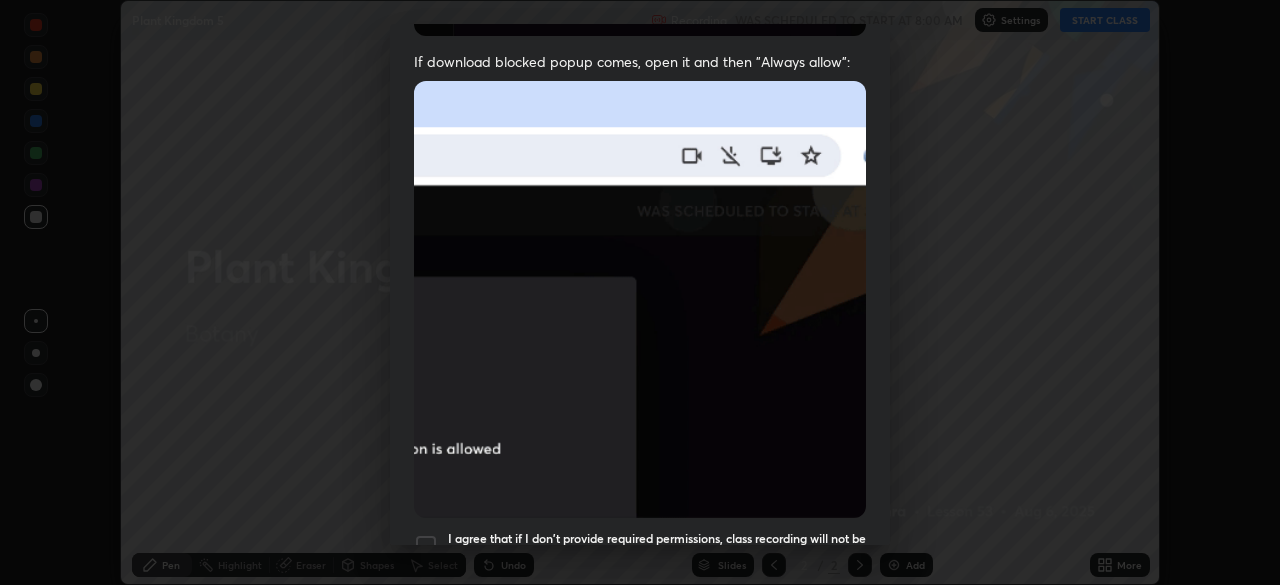 scroll, scrollTop: 395, scrollLeft: 0, axis: vertical 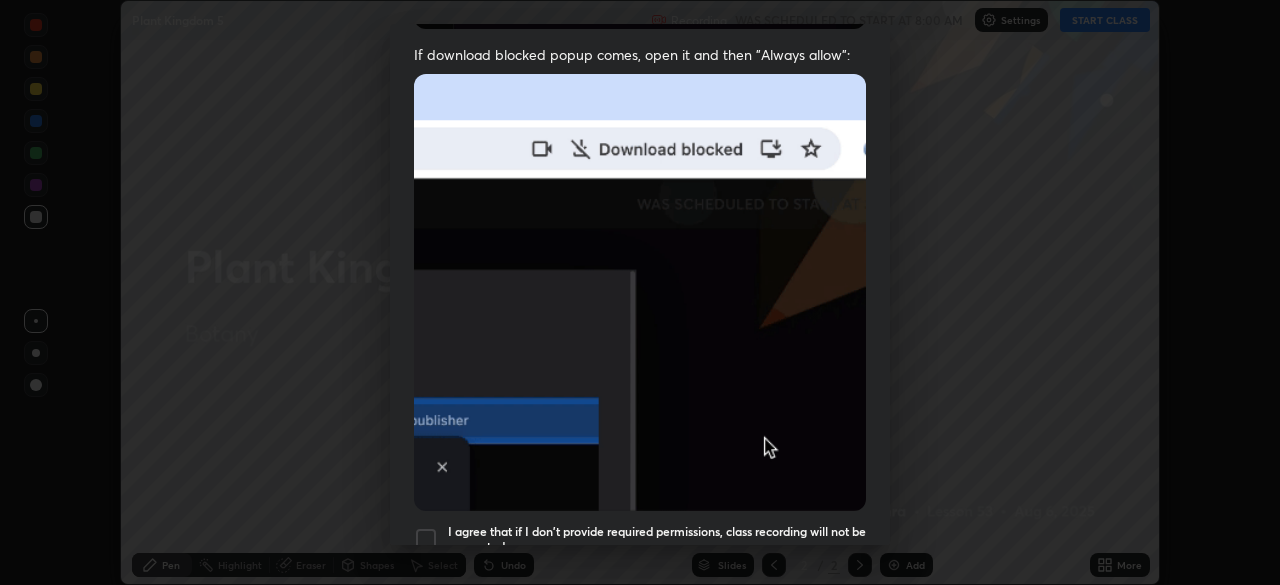 click at bounding box center [426, 539] 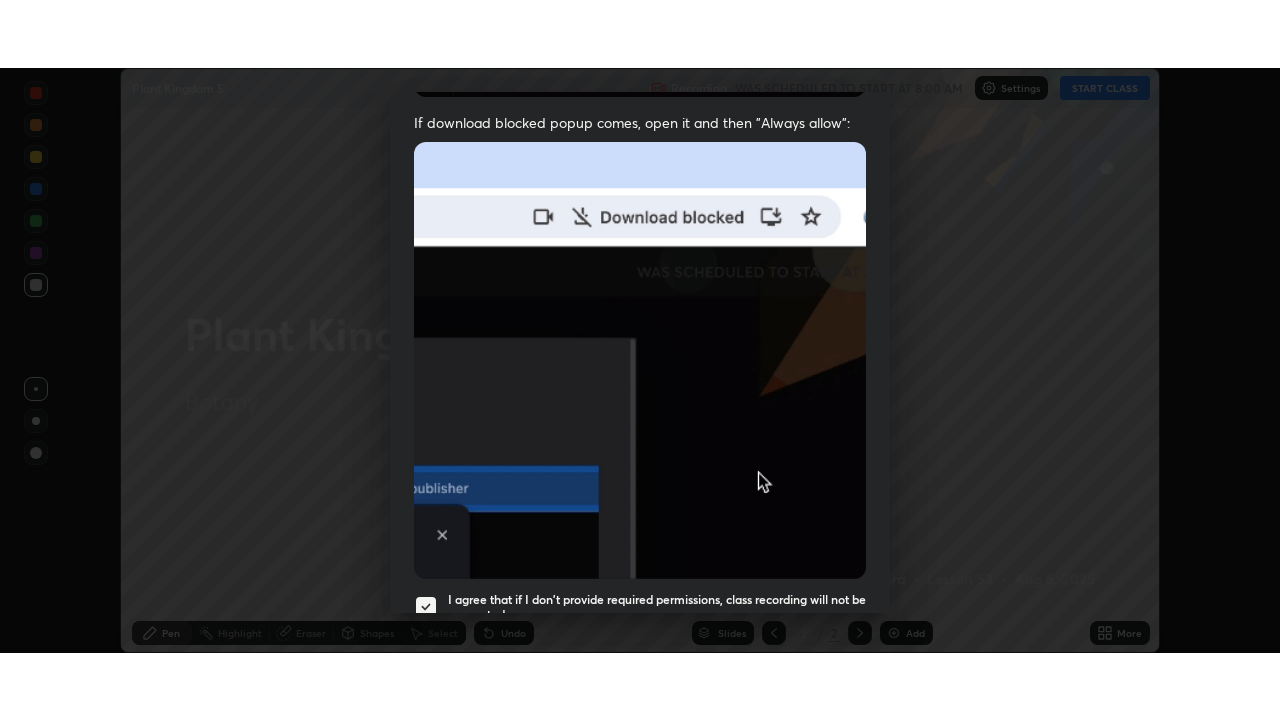 scroll, scrollTop: 479, scrollLeft: 0, axis: vertical 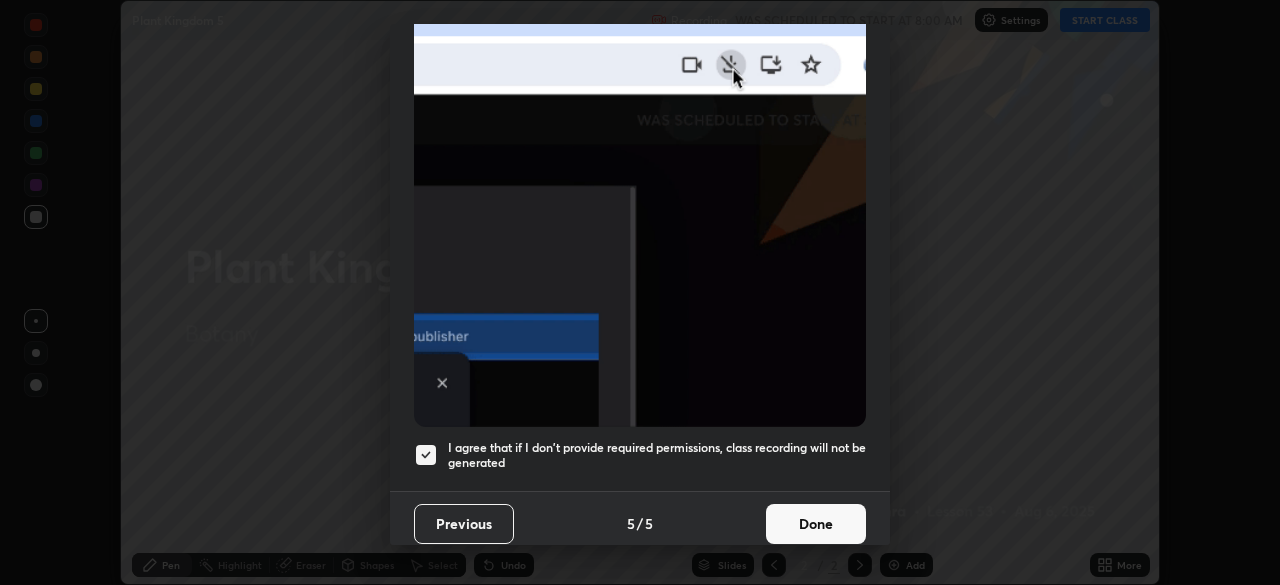 click on "Done" at bounding box center [816, 524] 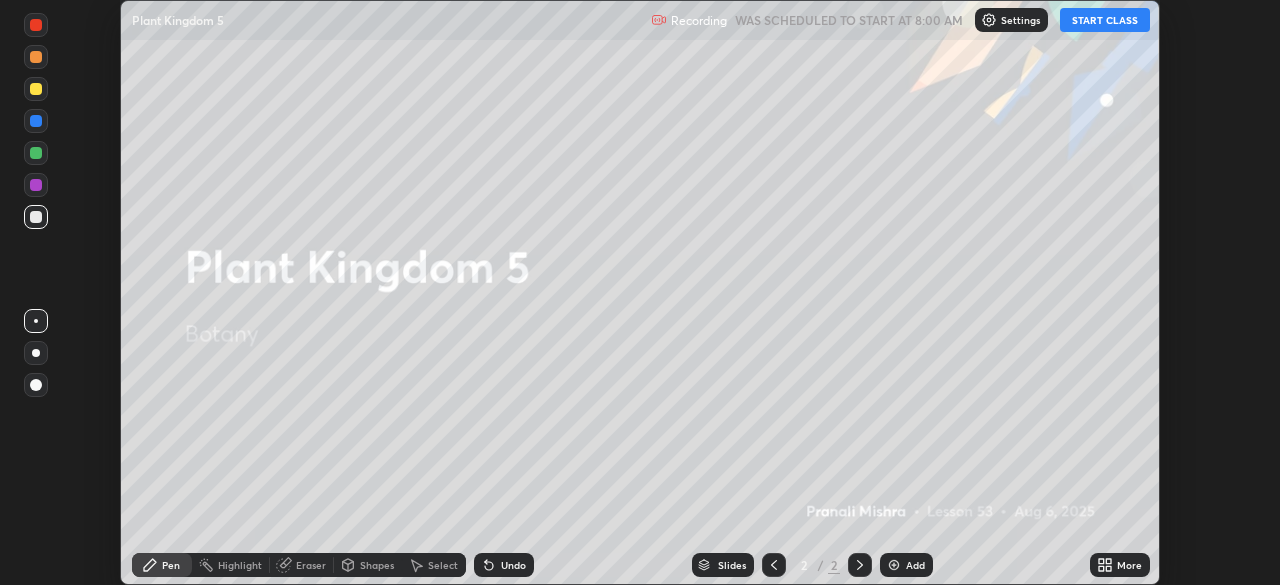 click on "START CLASS" at bounding box center [1105, 20] 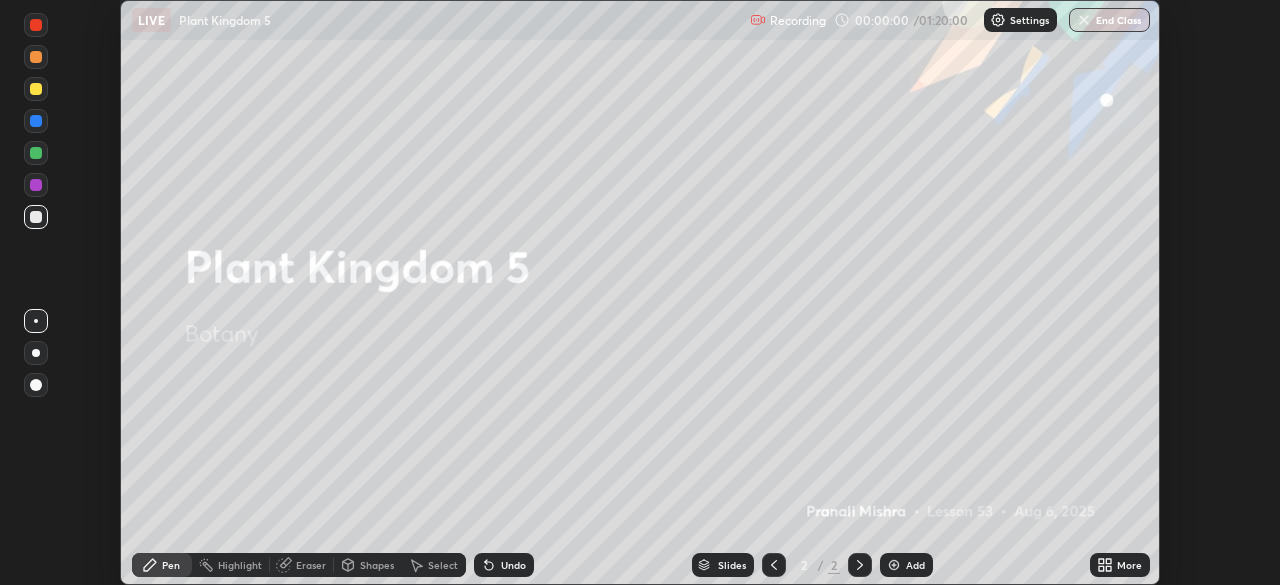 click on "End Class" at bounding box center [1109, 20] 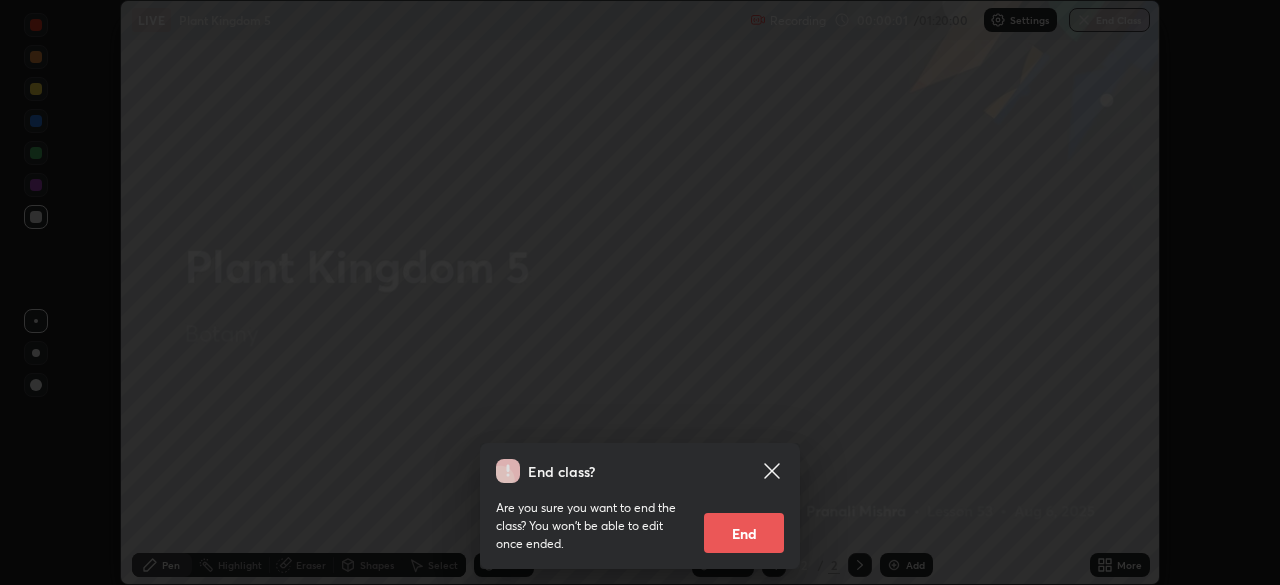 click 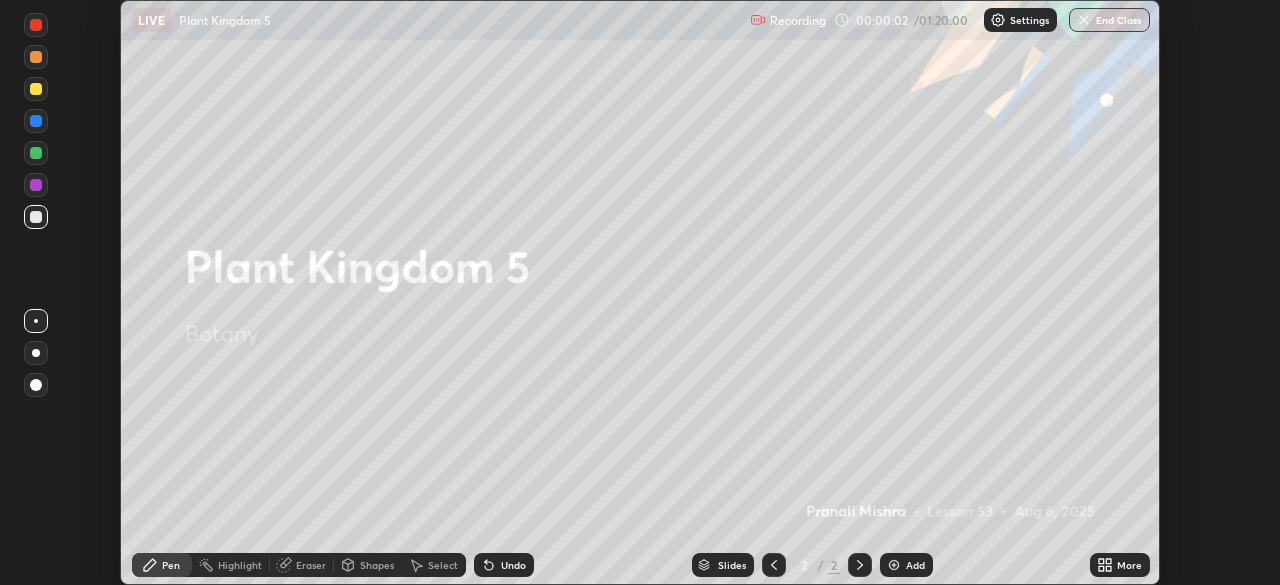 click 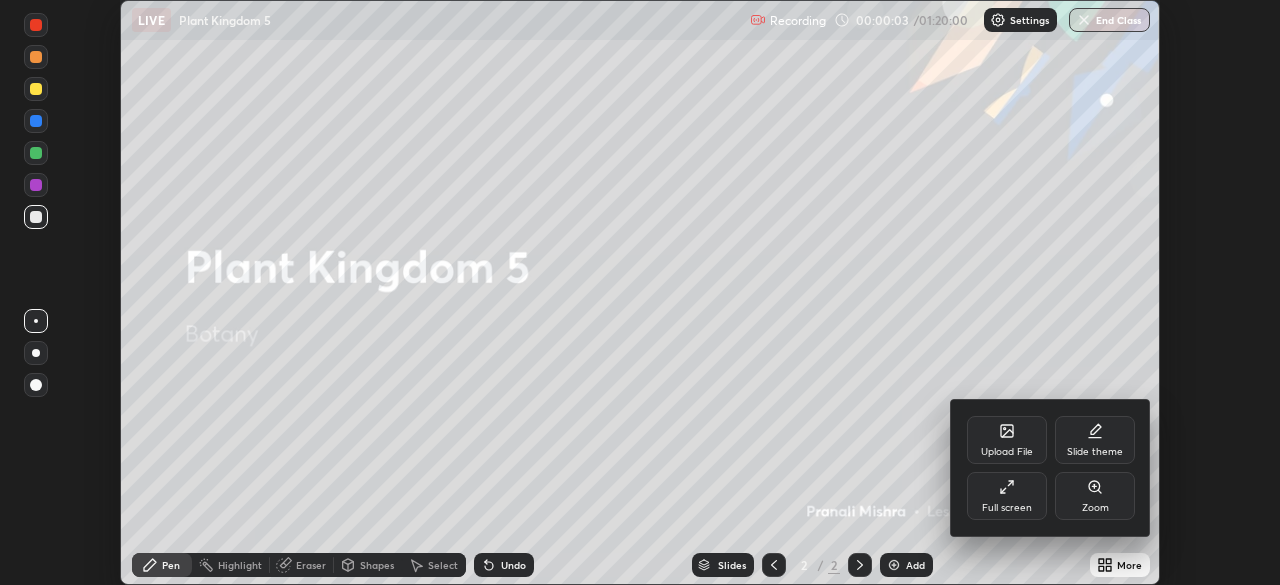click on "Full screen" at bounding box center (1007, 508) 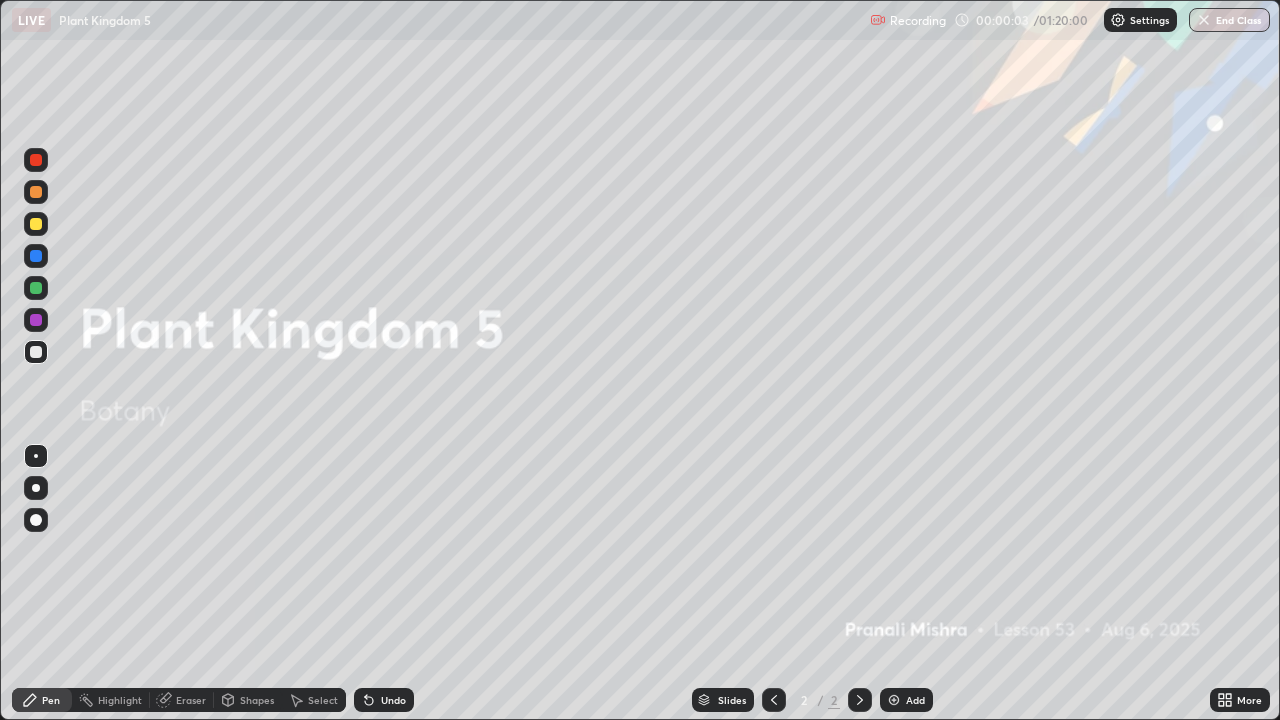 scroll, scrollTop: 99280, scrollLeft: 98720, axis: both 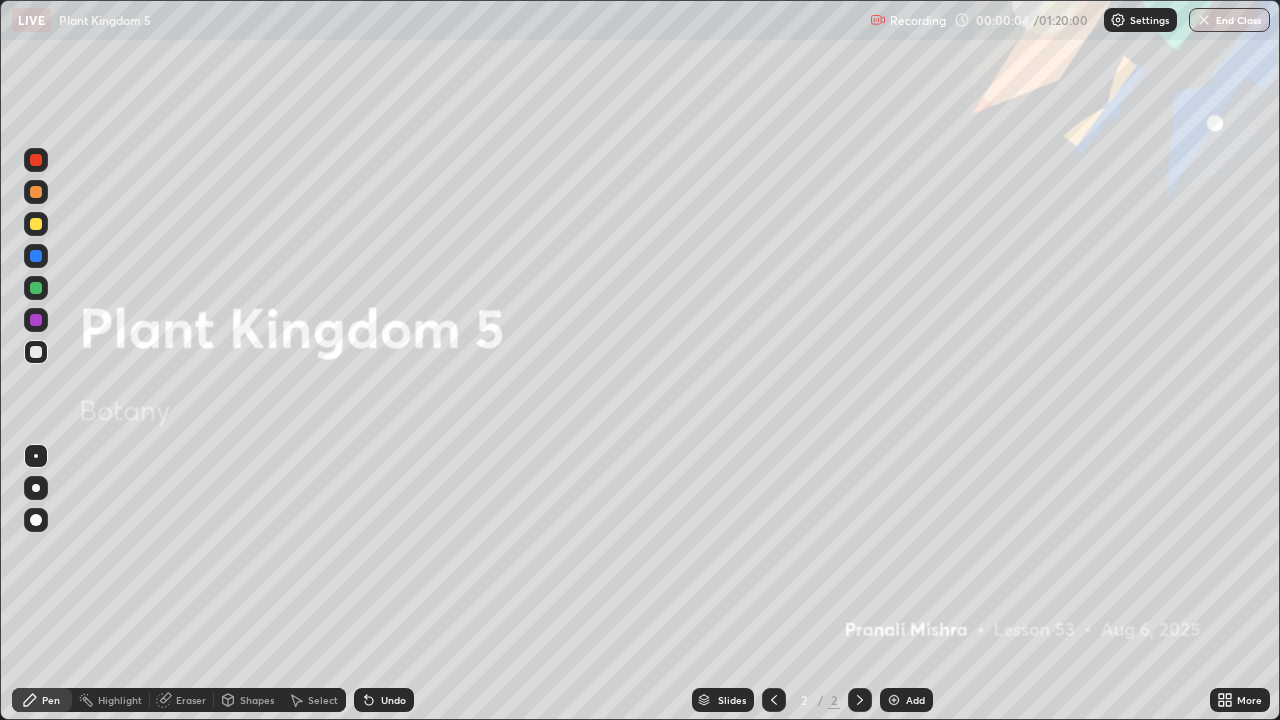 click on "Add" at bounding box center [915, 700] 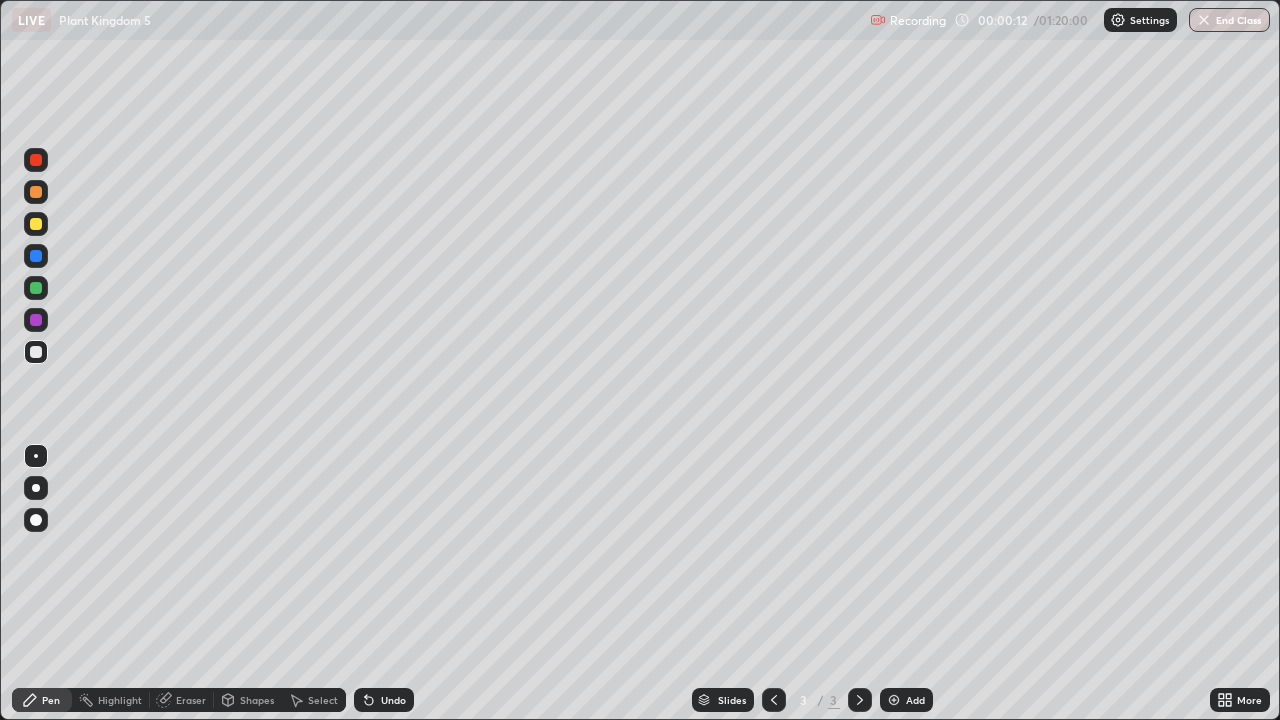 click at bounding box center (36, 488) 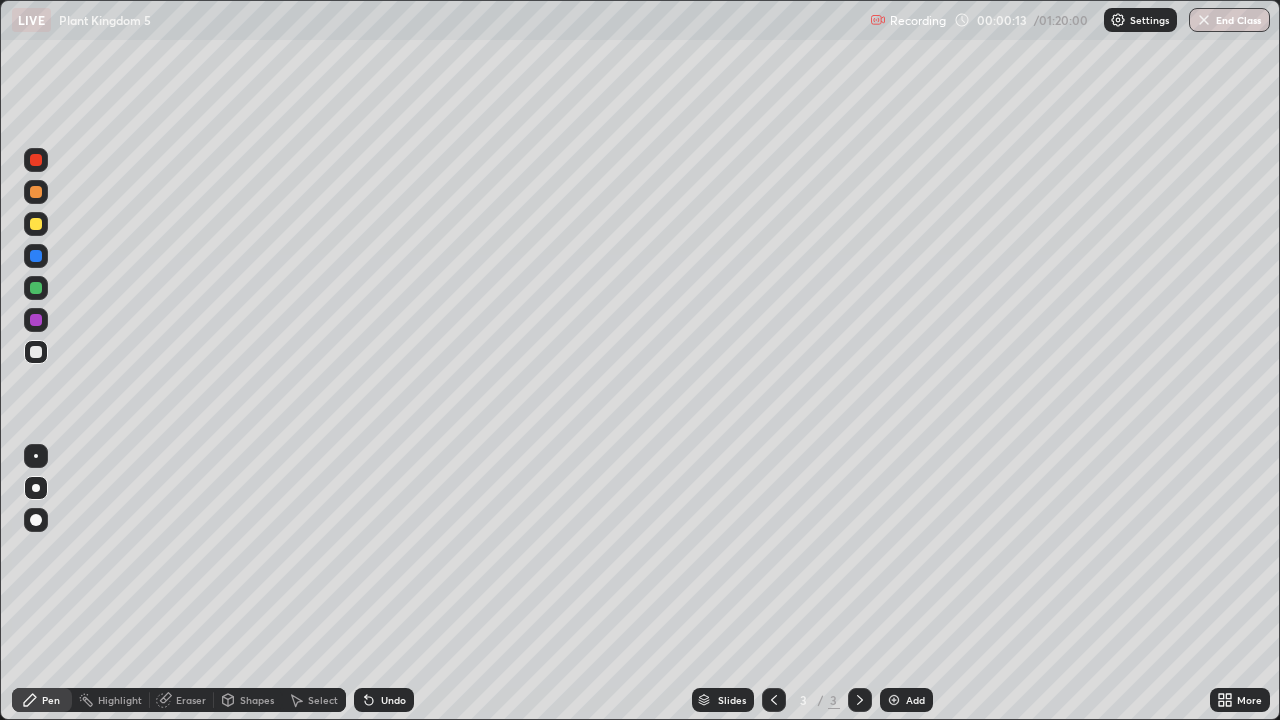 click at bounding box center (36, 256) 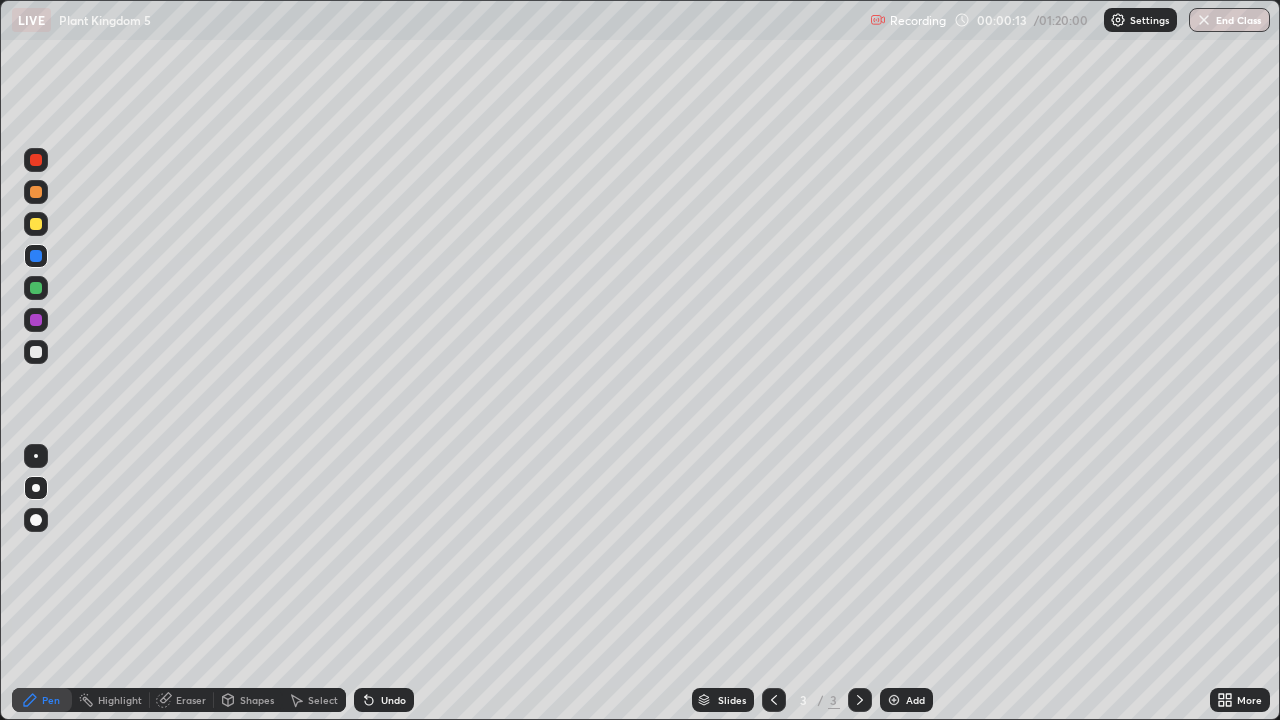 click at bounding box center [36, 224] 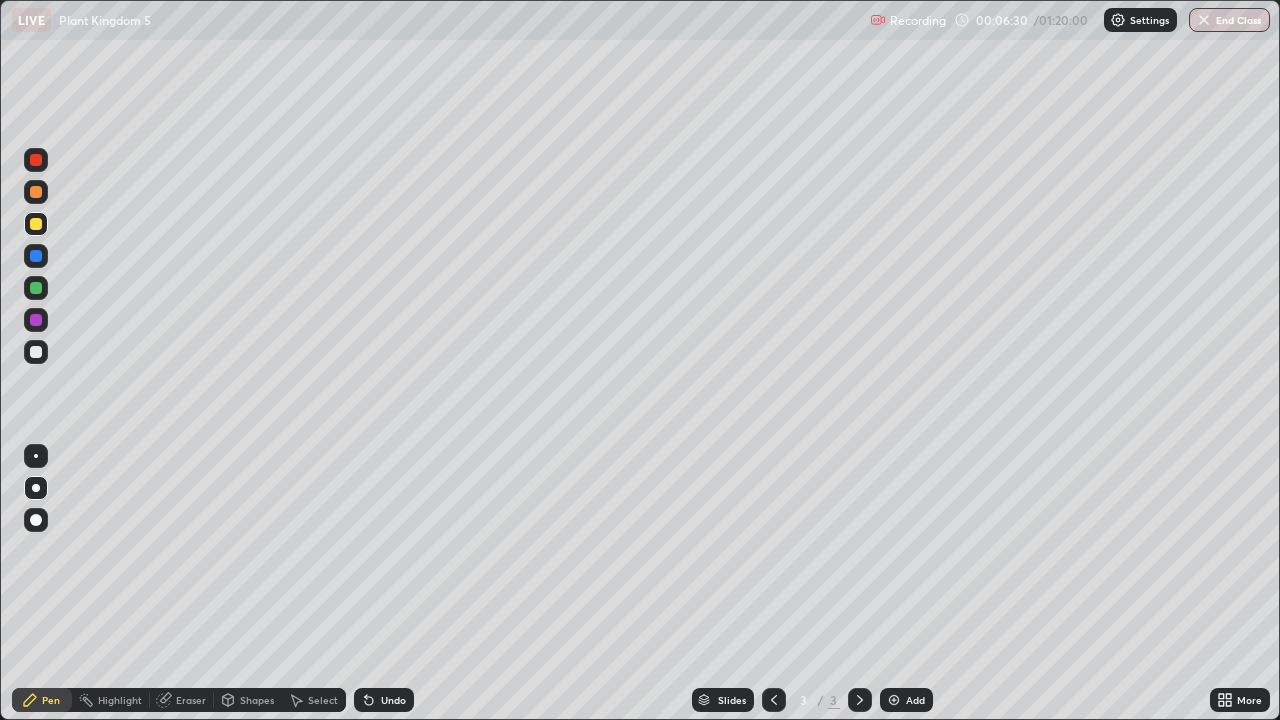 click 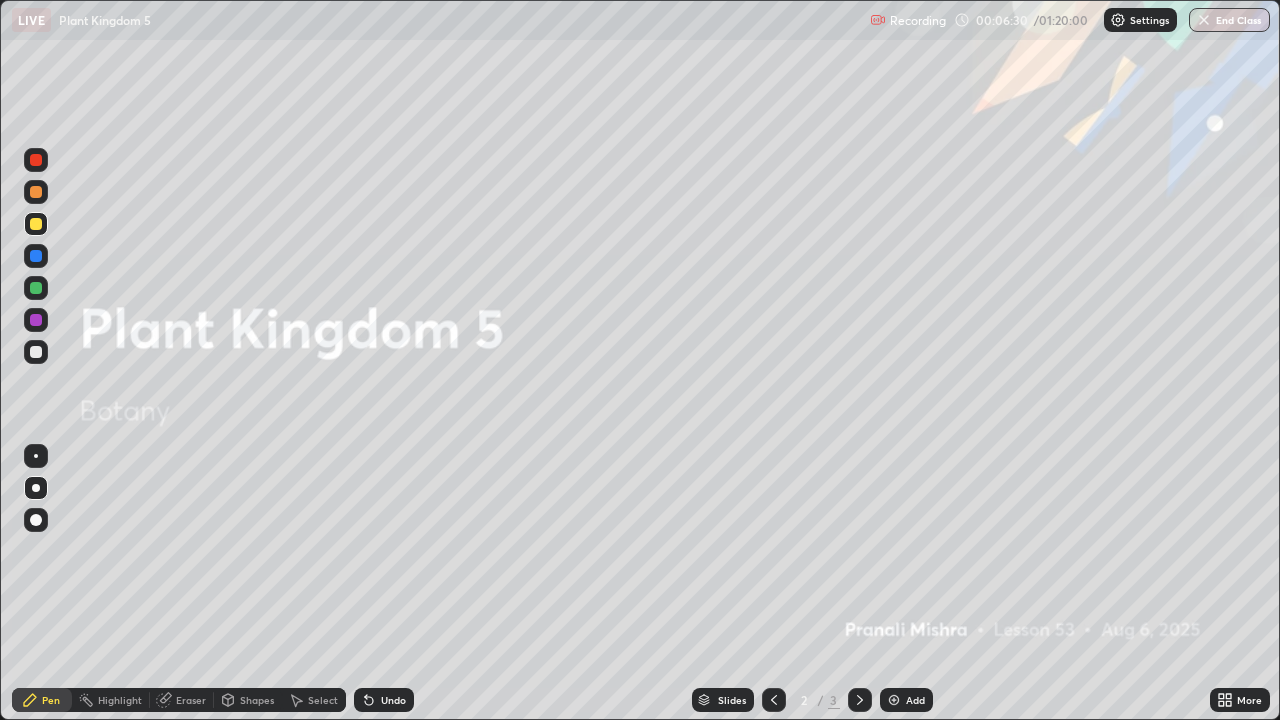 click at bounding box center [860, 700] 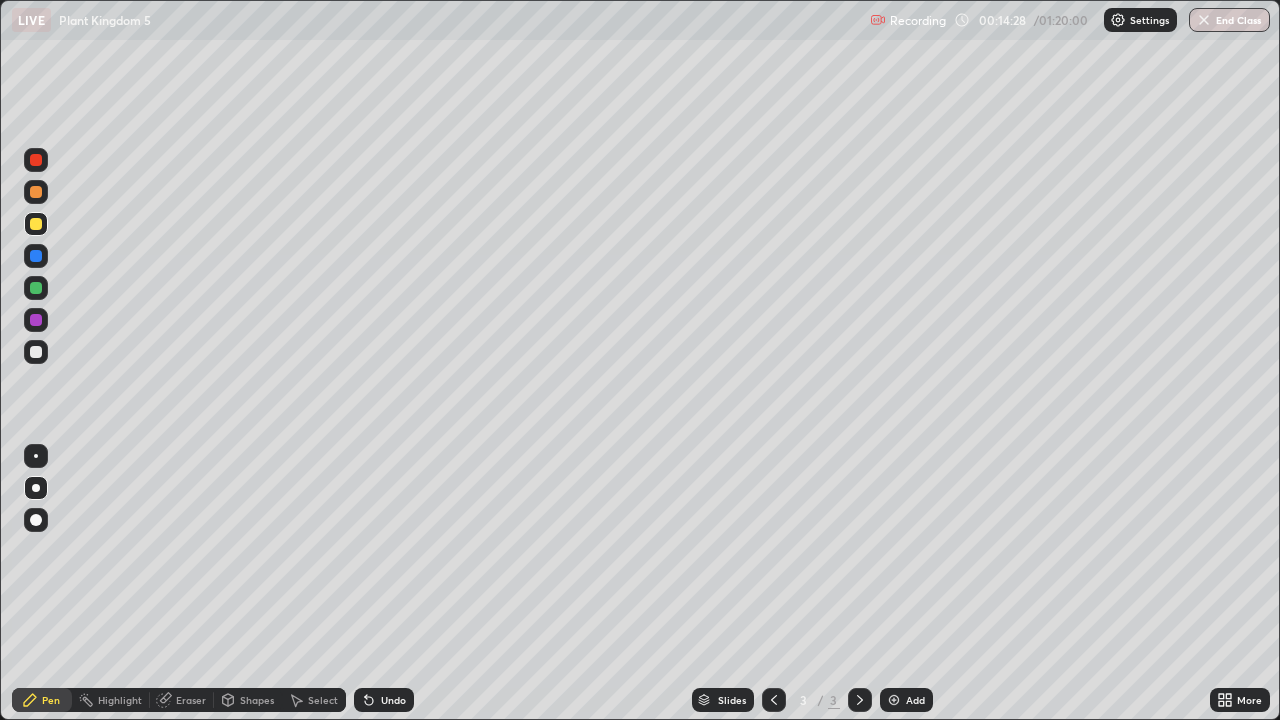 click on "Add" at bounding box center (906, 700) 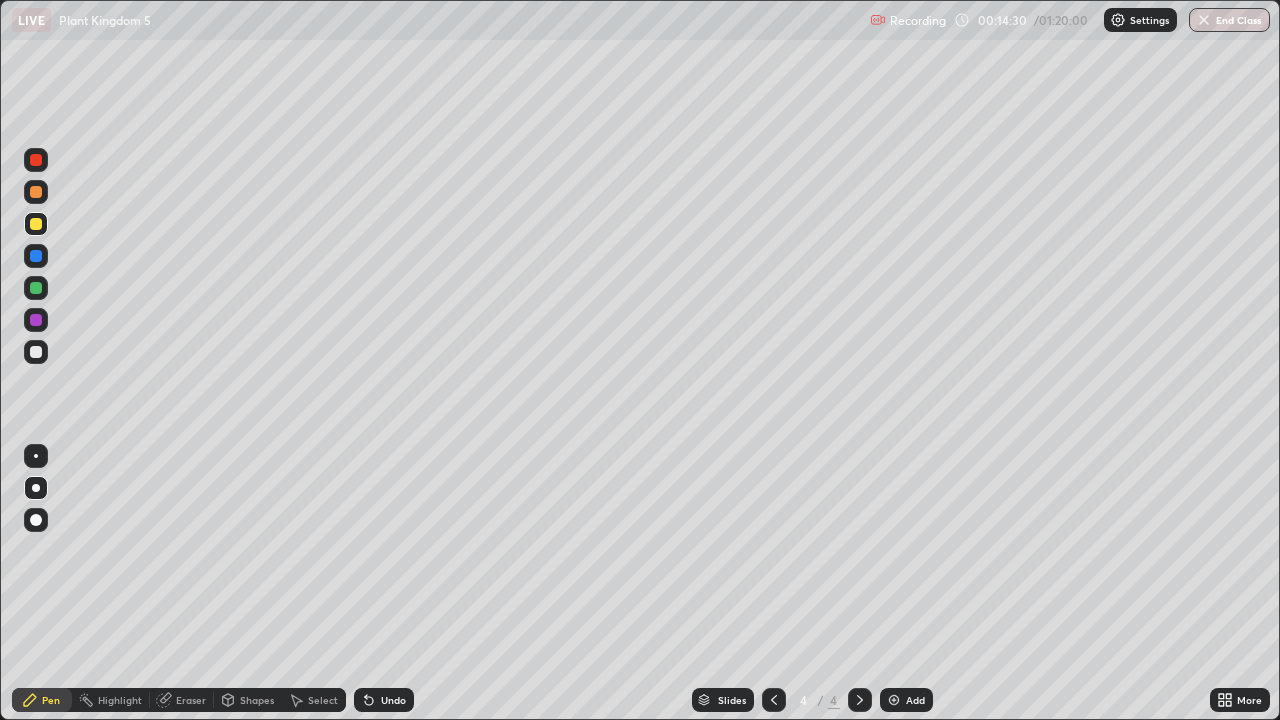 click at bounding box center (36, 288) 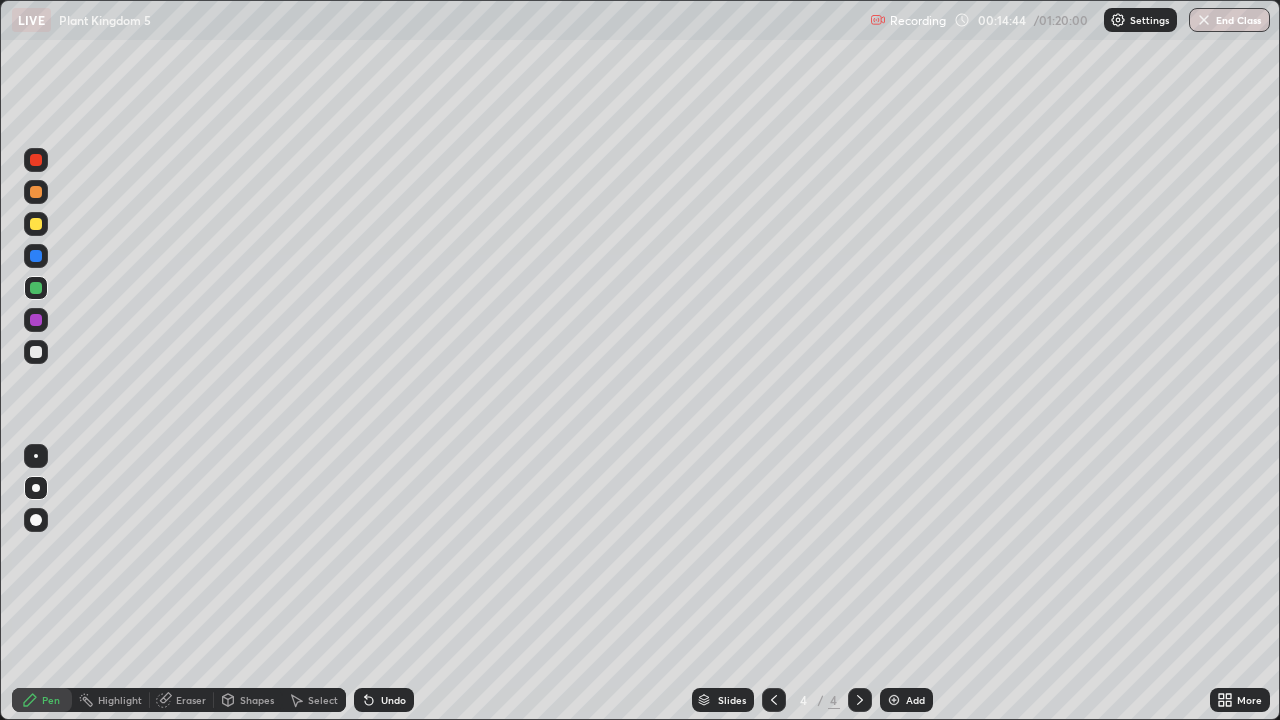 click at bounding box center (36, 192) 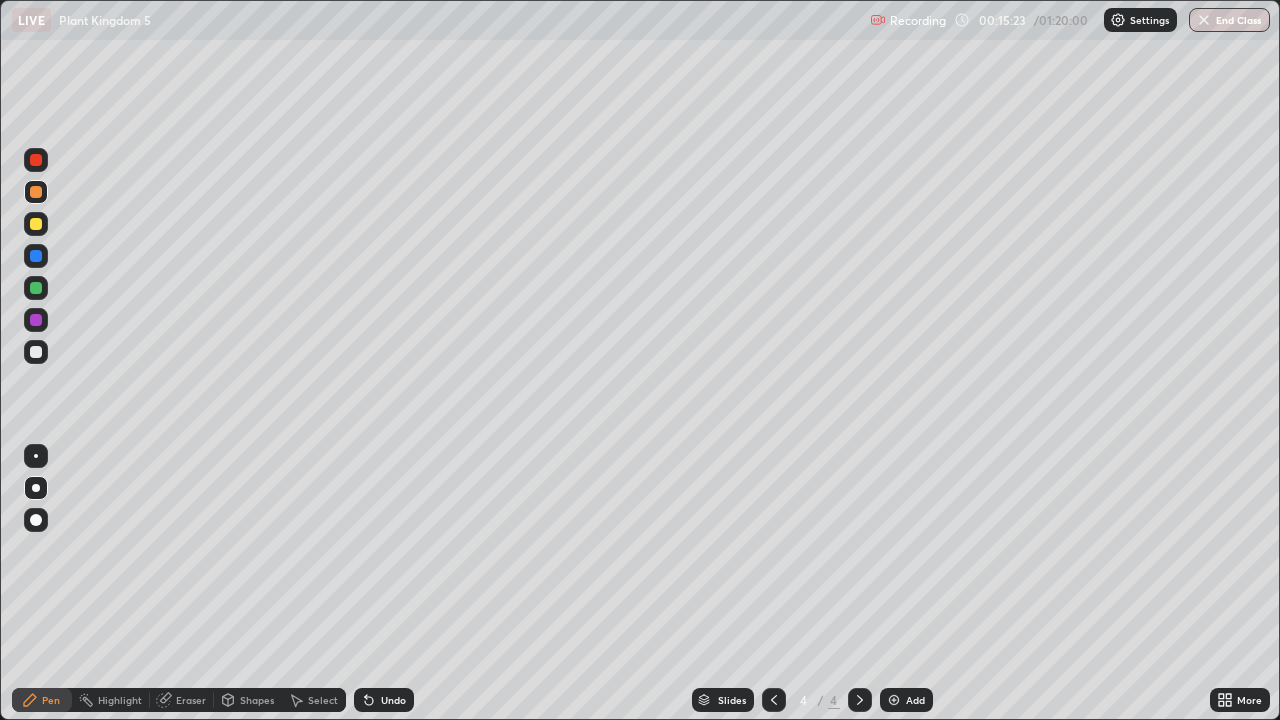 click at bounding box center (36, 288) 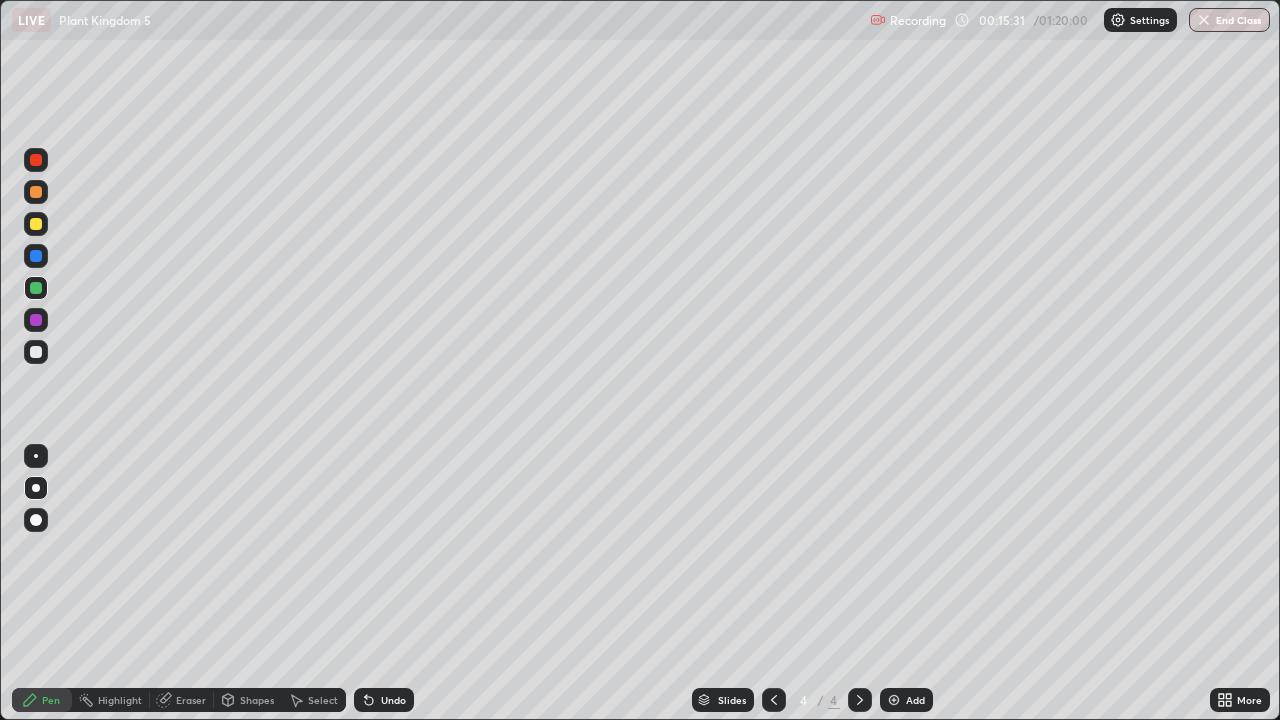click on "Undo" at bounding box center (384, 700) 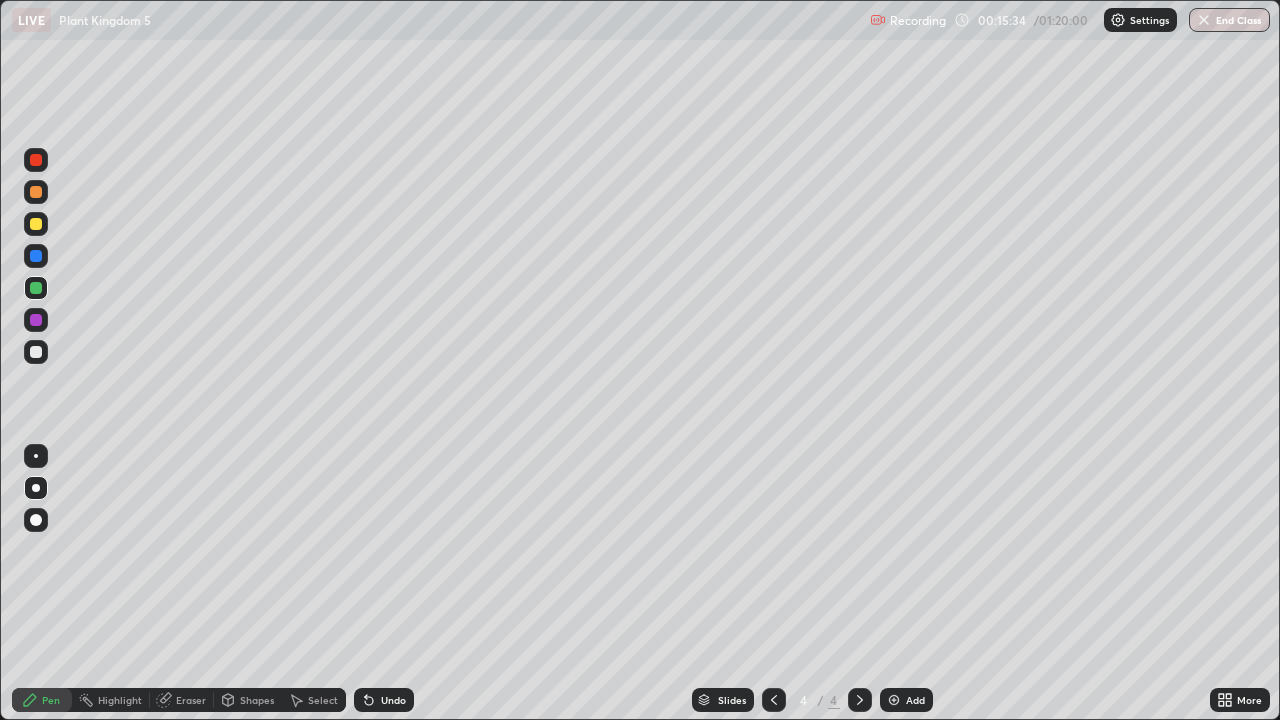 click on "Undo" at bounding box center (393, 700) 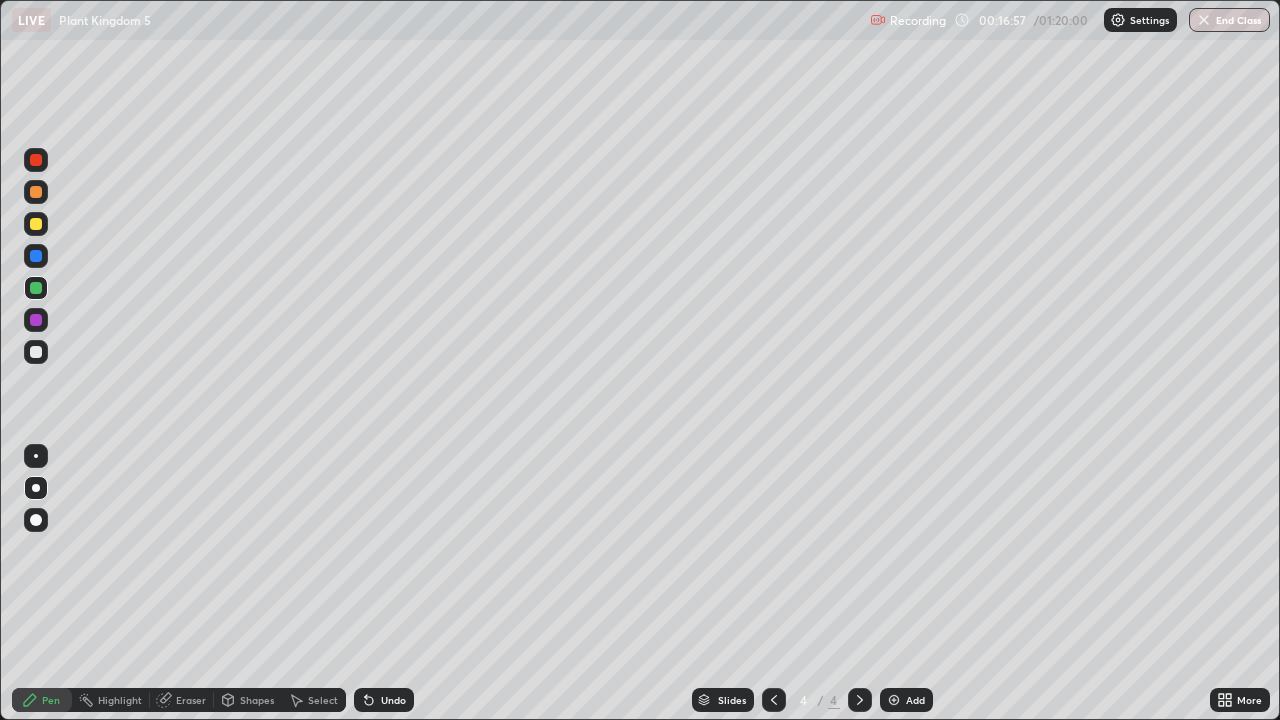 click on "Undo" at bounding box center (393, 700) 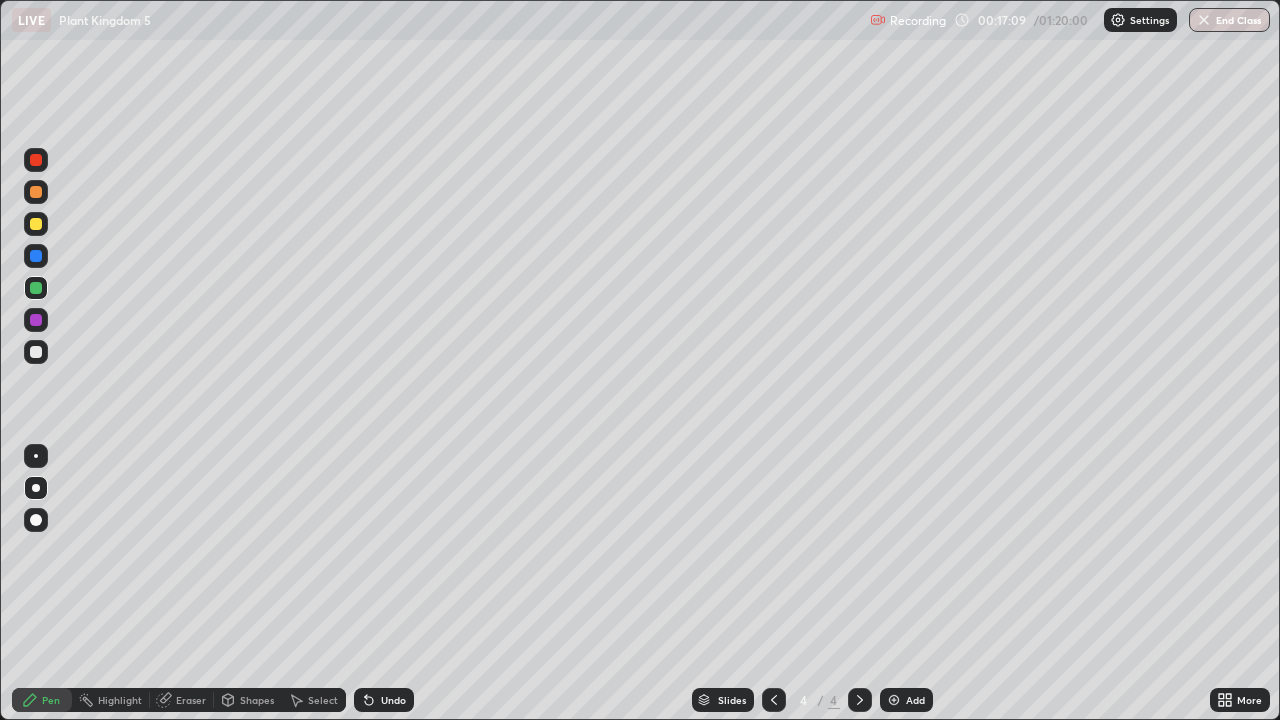 click on "Undo" at bounding box center (393, 700) 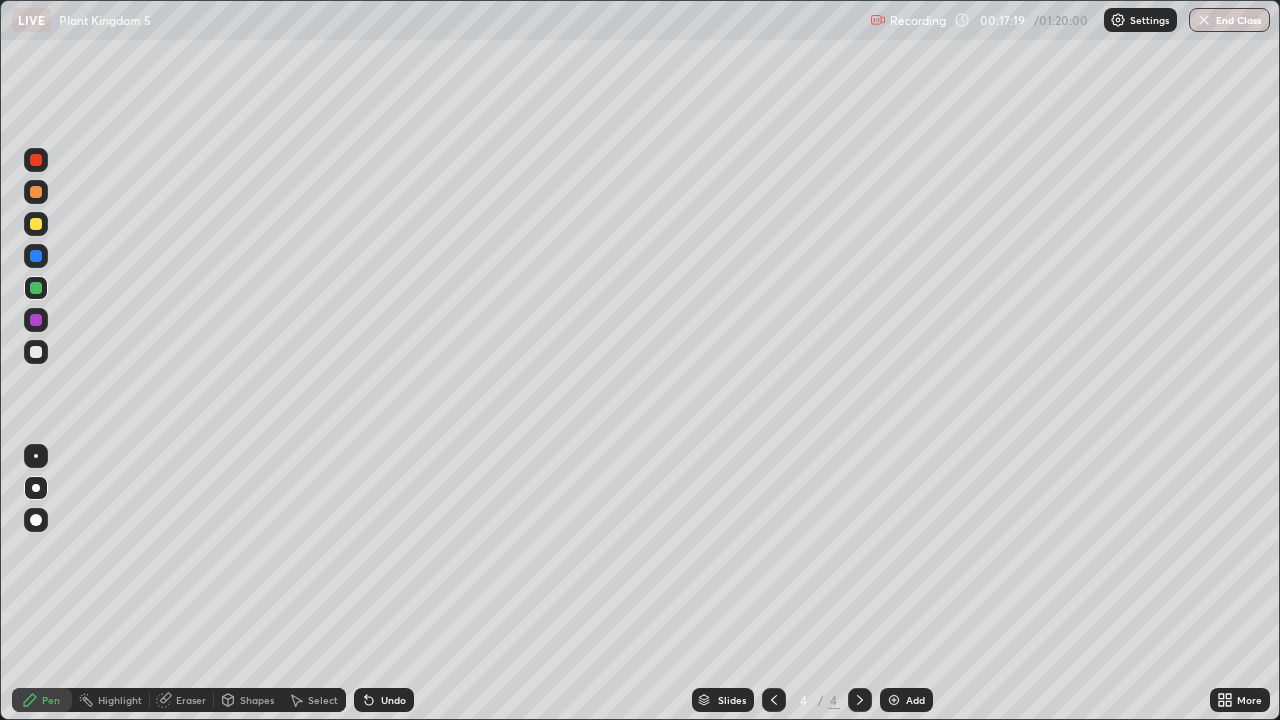 click on "Eraser" at bounding box center (191, 700) 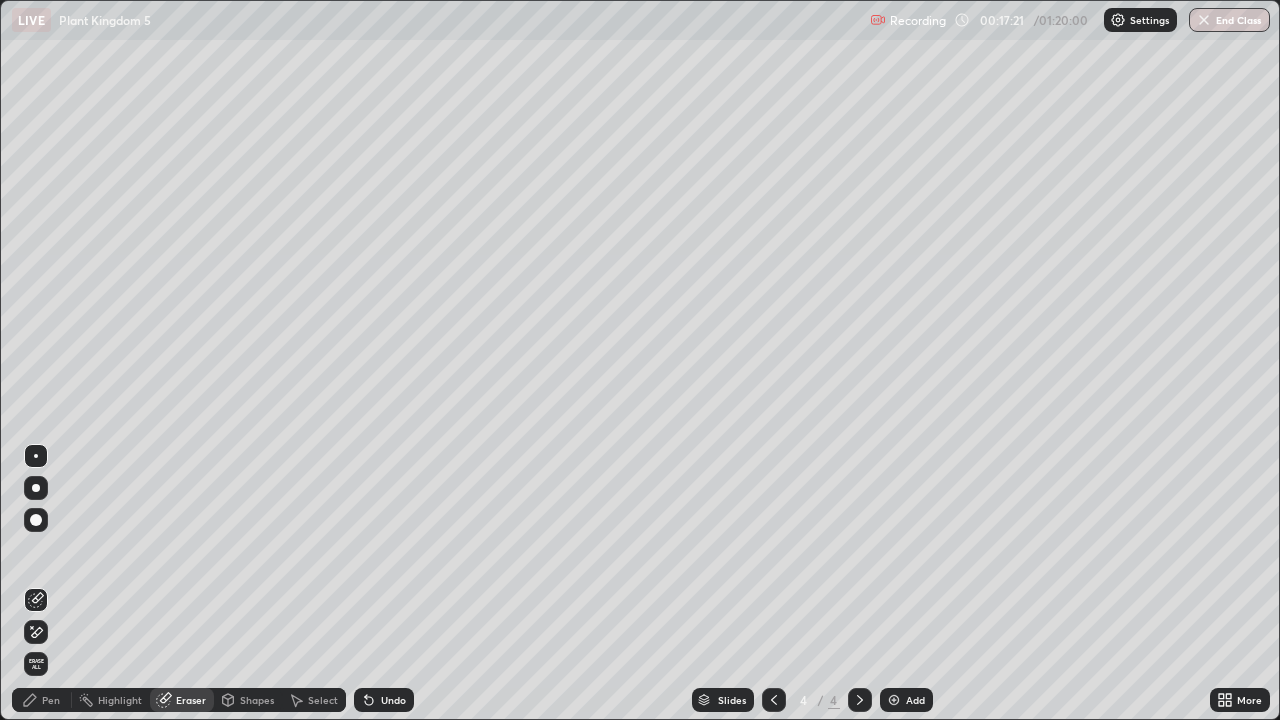 click on "Pen" at bounding box center [42, 700] 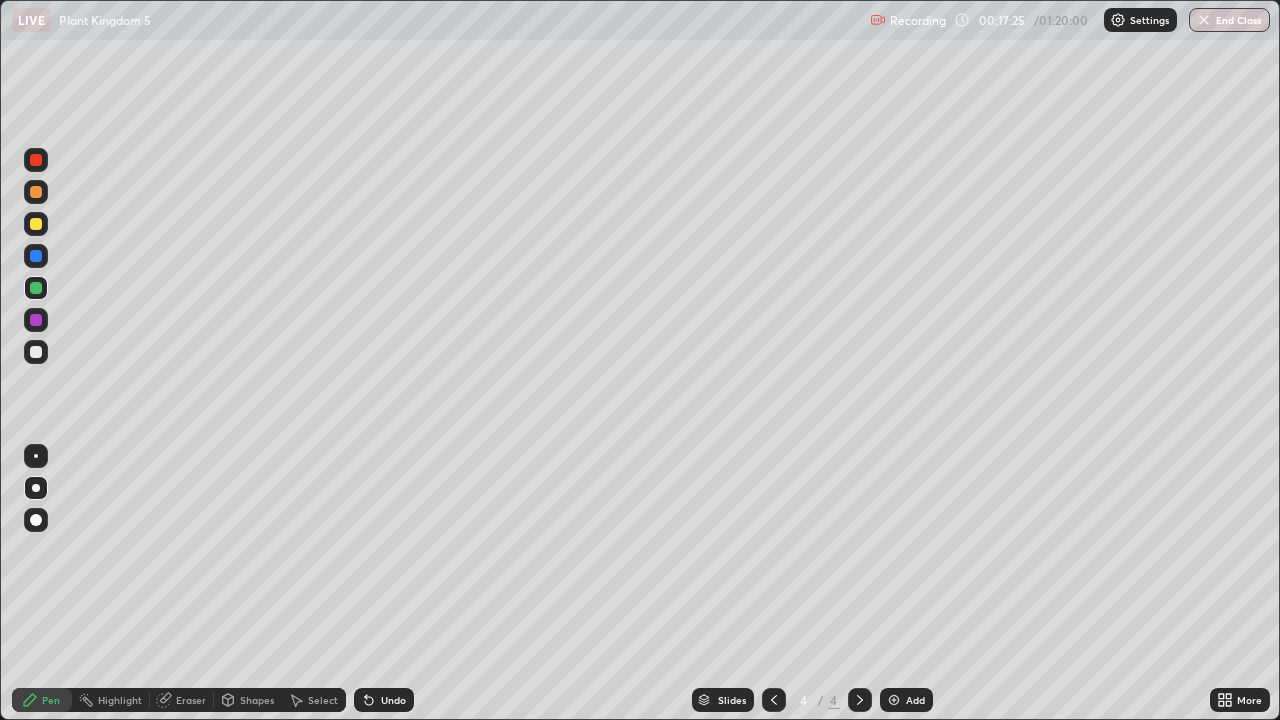 click on "Undo" at bounding box center (393, 700) 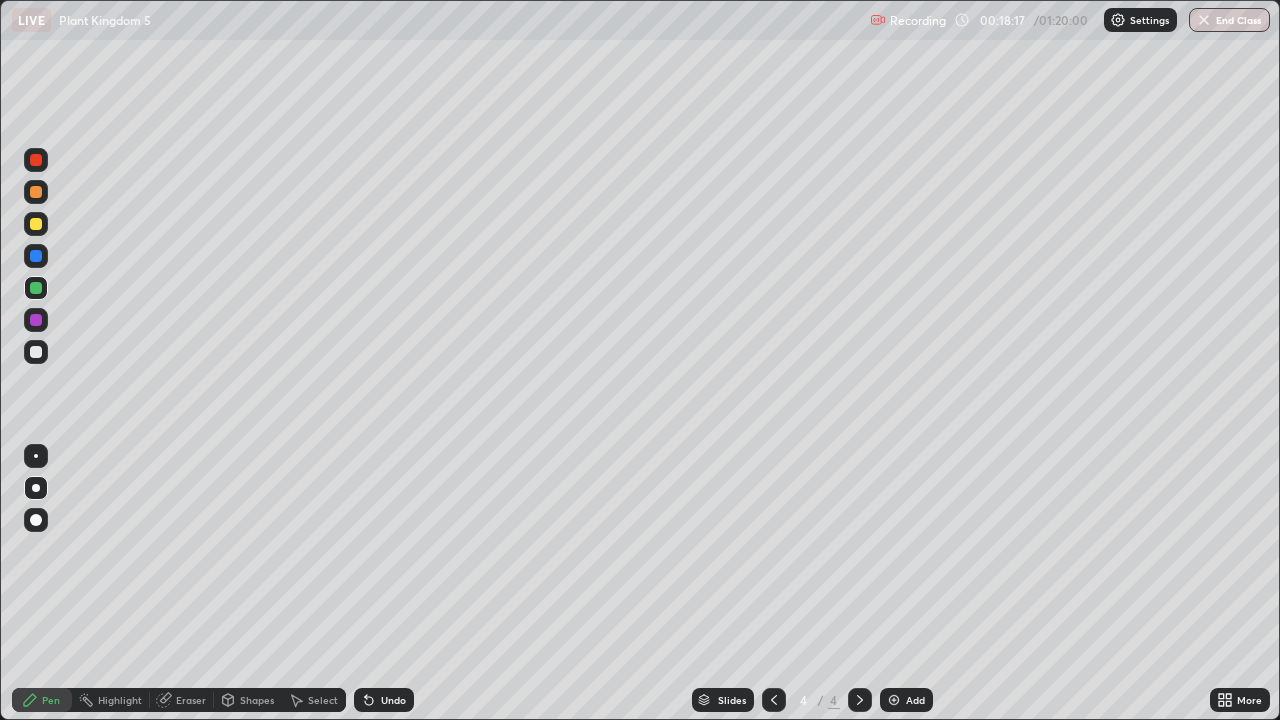 click at bounding box center (36, 192) 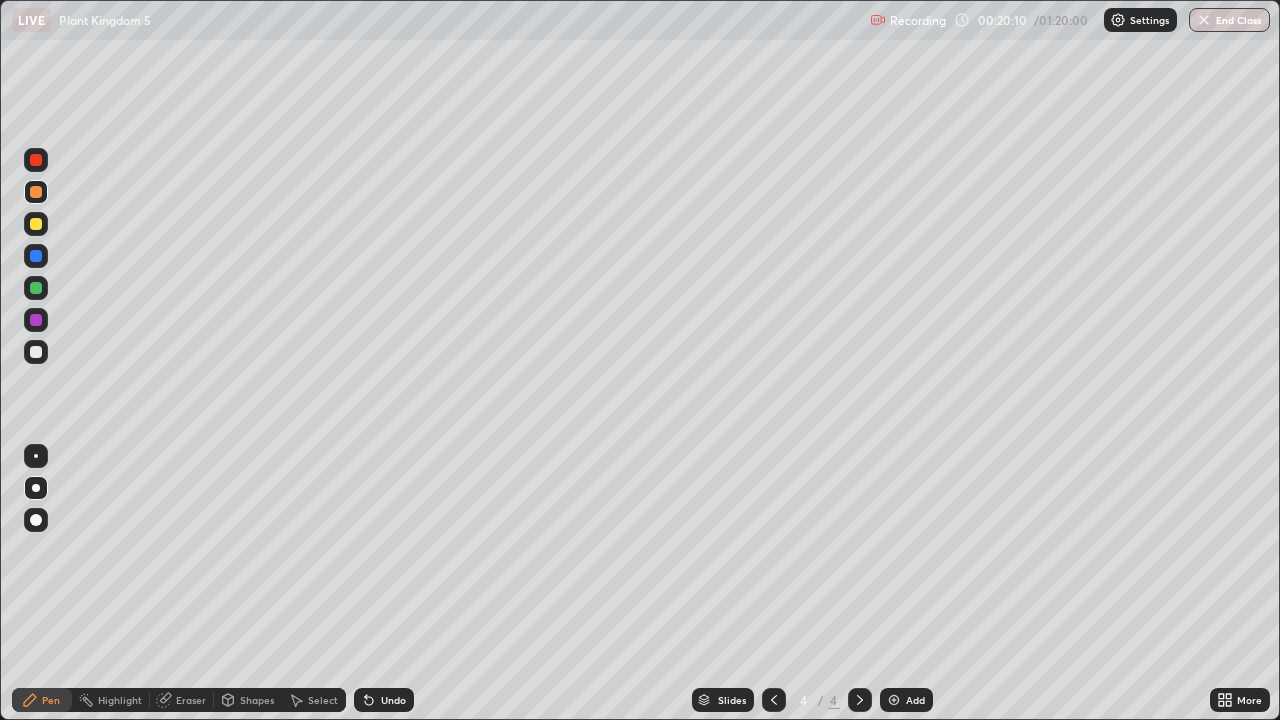 click at bounding box center [36, 288] 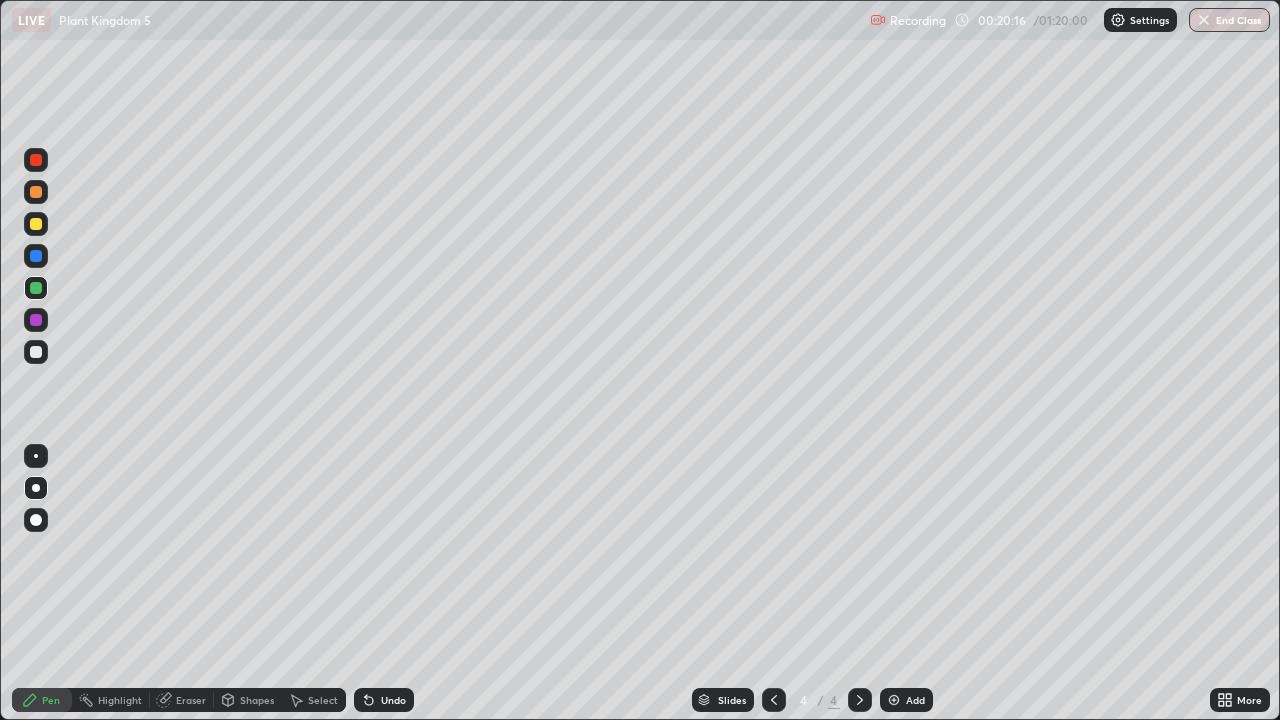 click on "Undo" at bounding box center [384, 700] 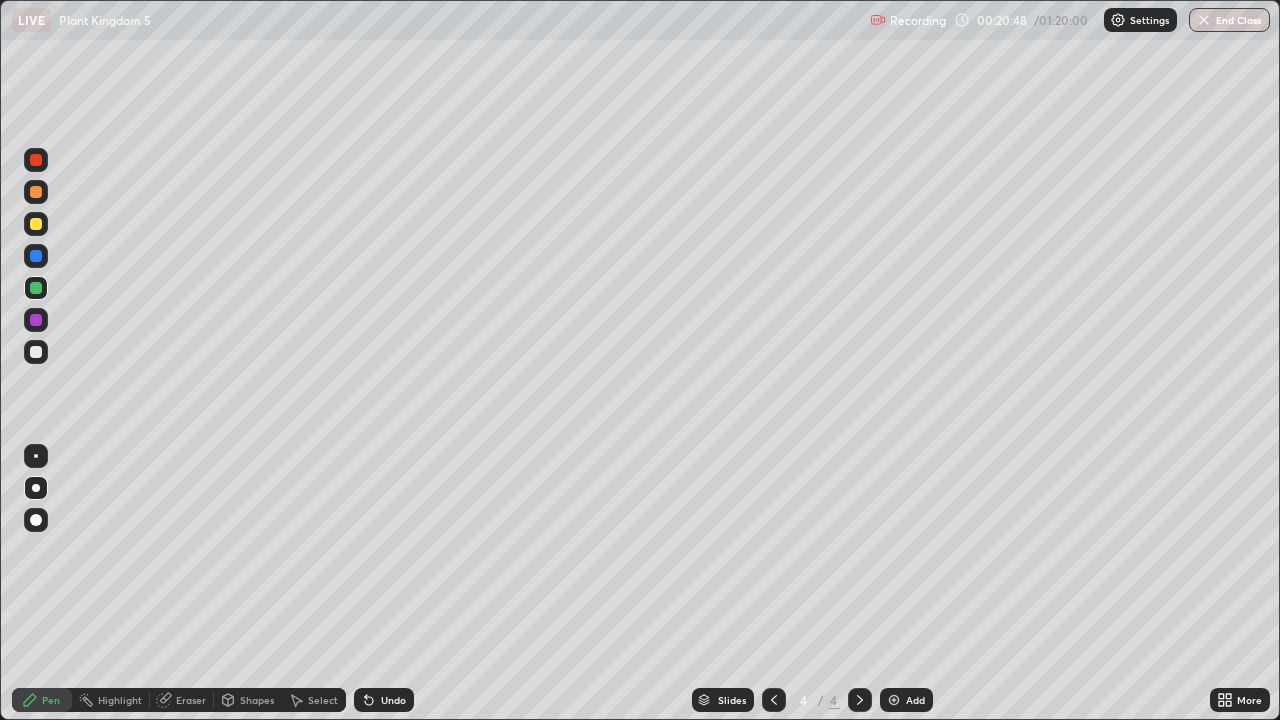 click on "Undo" at bounding box center [384, 700] 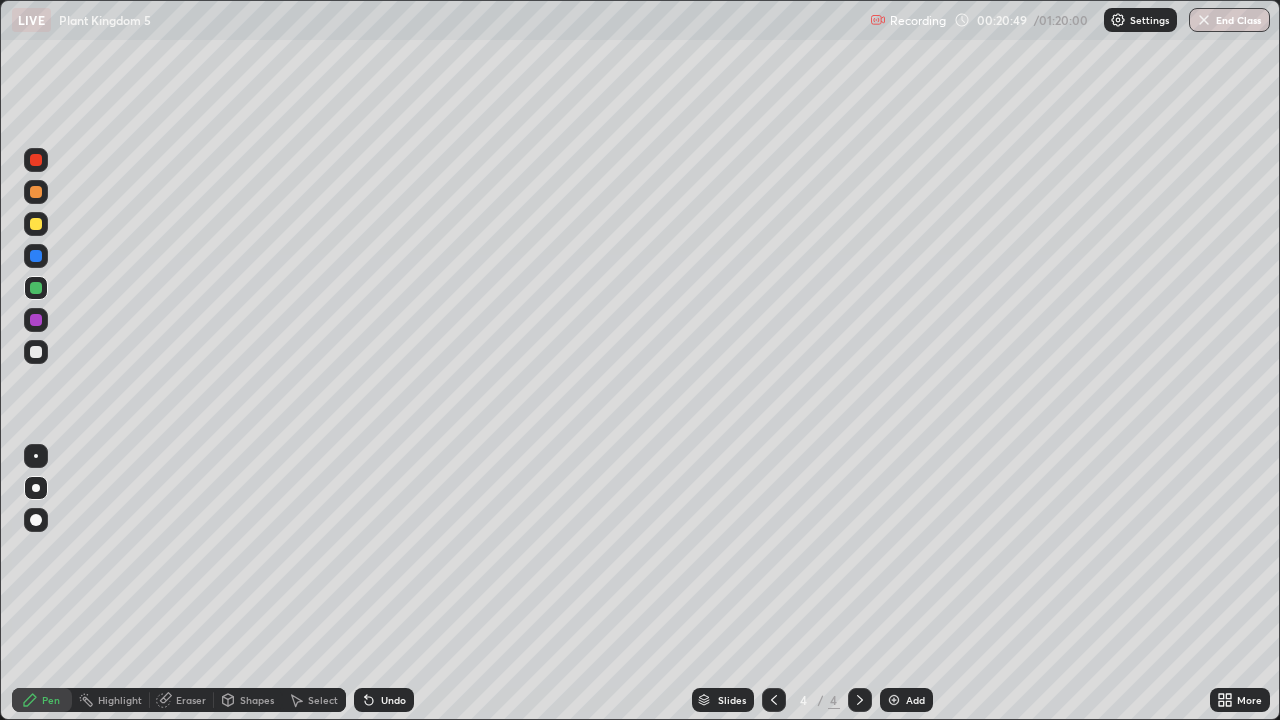 click on "Undo" at bounding box center [384, 700] 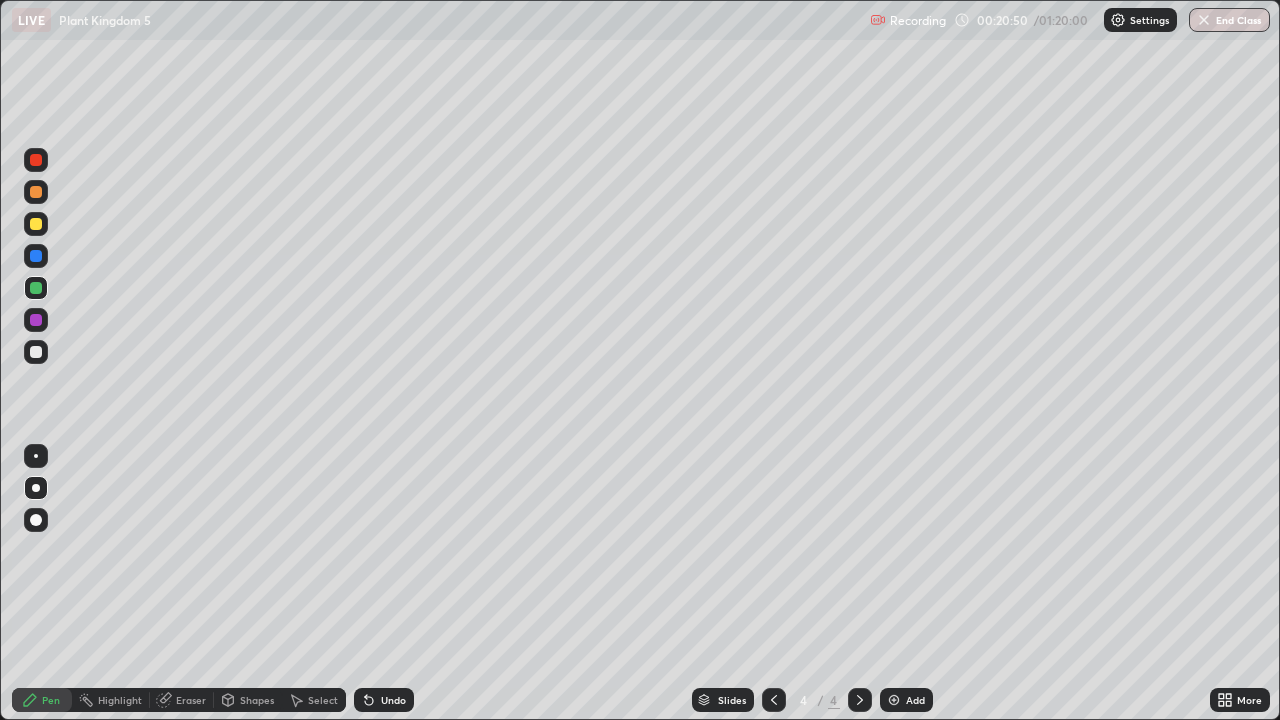 click 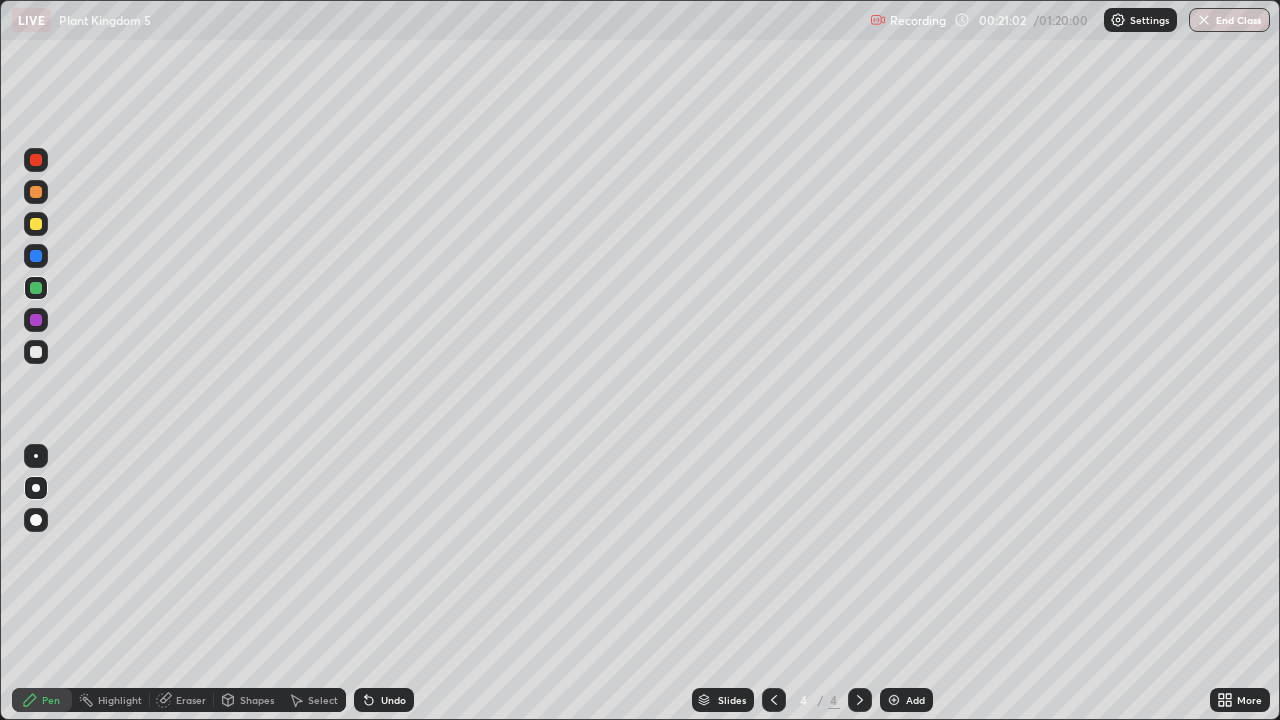 click on "Undo" at bounding box center (384, 700) 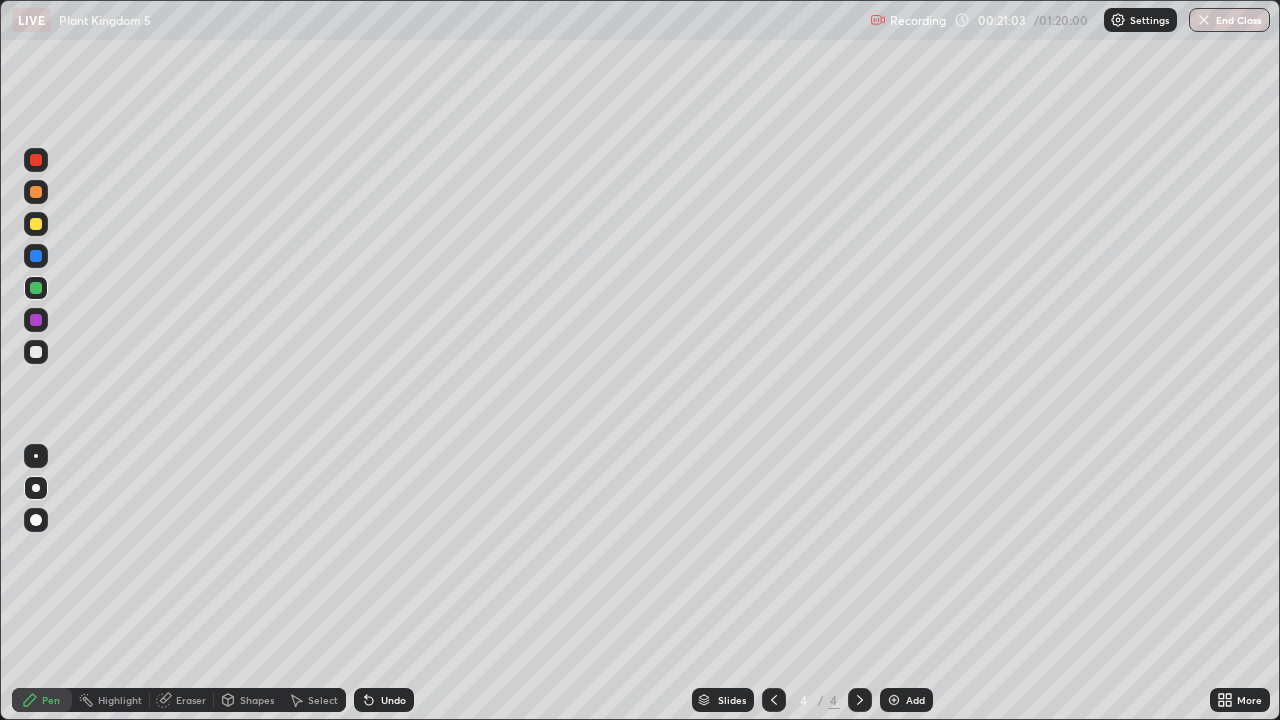 click on "Undo" at bounding box center (393, 700) 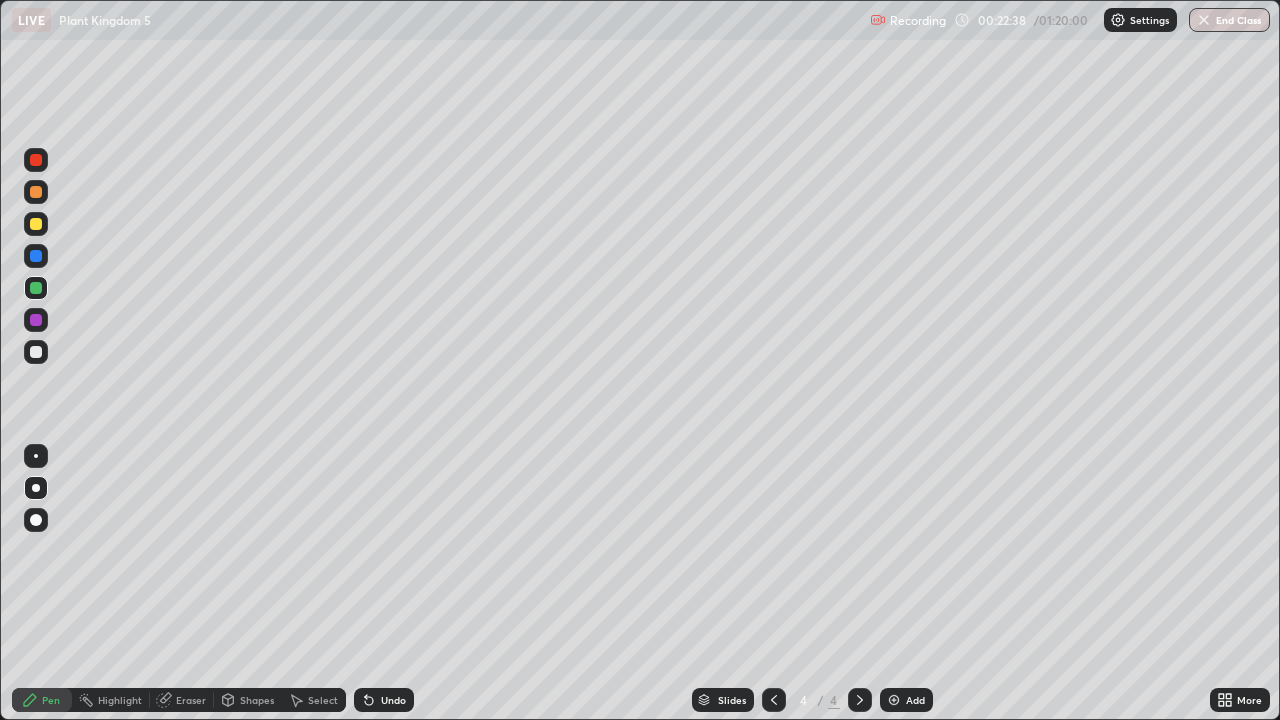 click at bounding box center [36, 224] 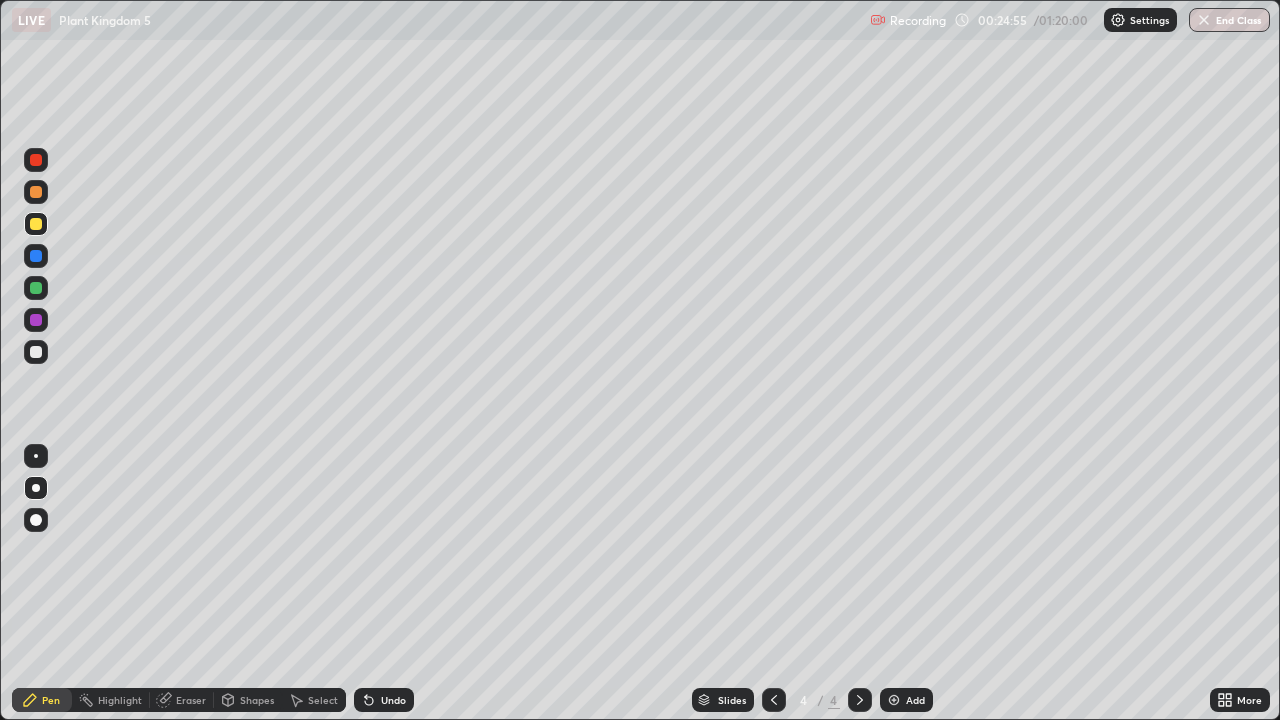click at bounding box center [36, 192] 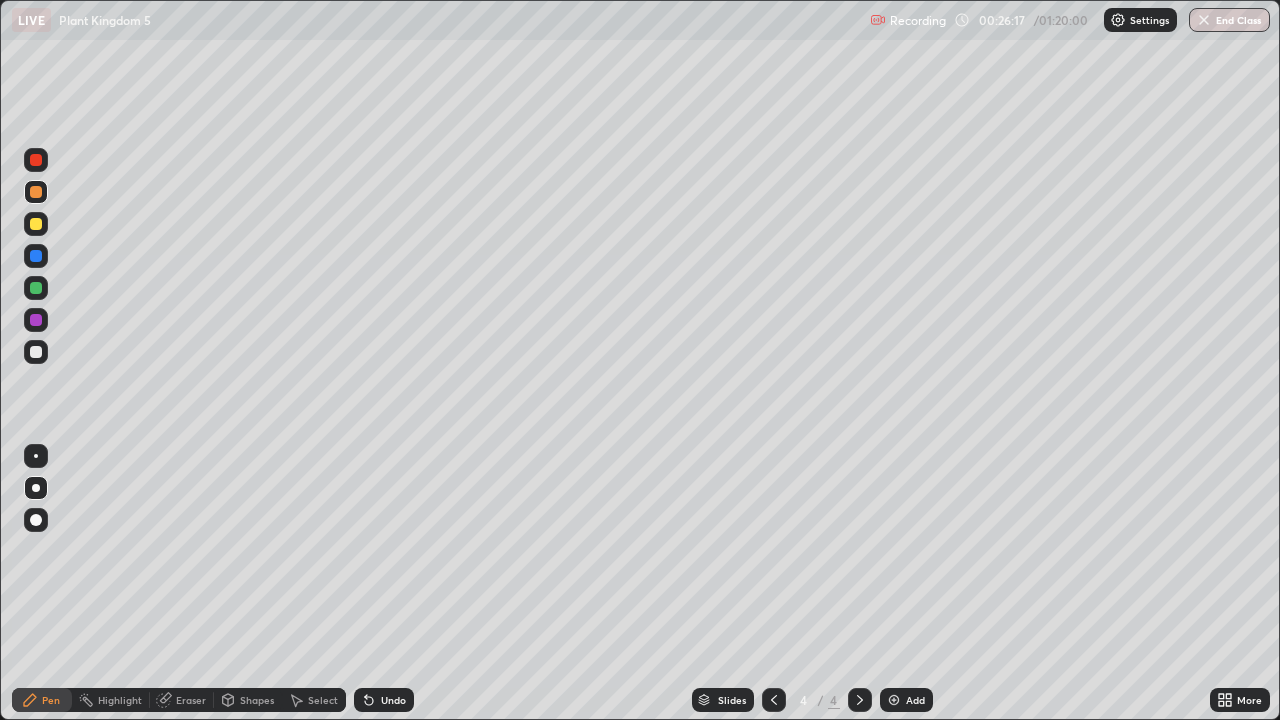 click on "Undo" at bounding box center (384, 700) 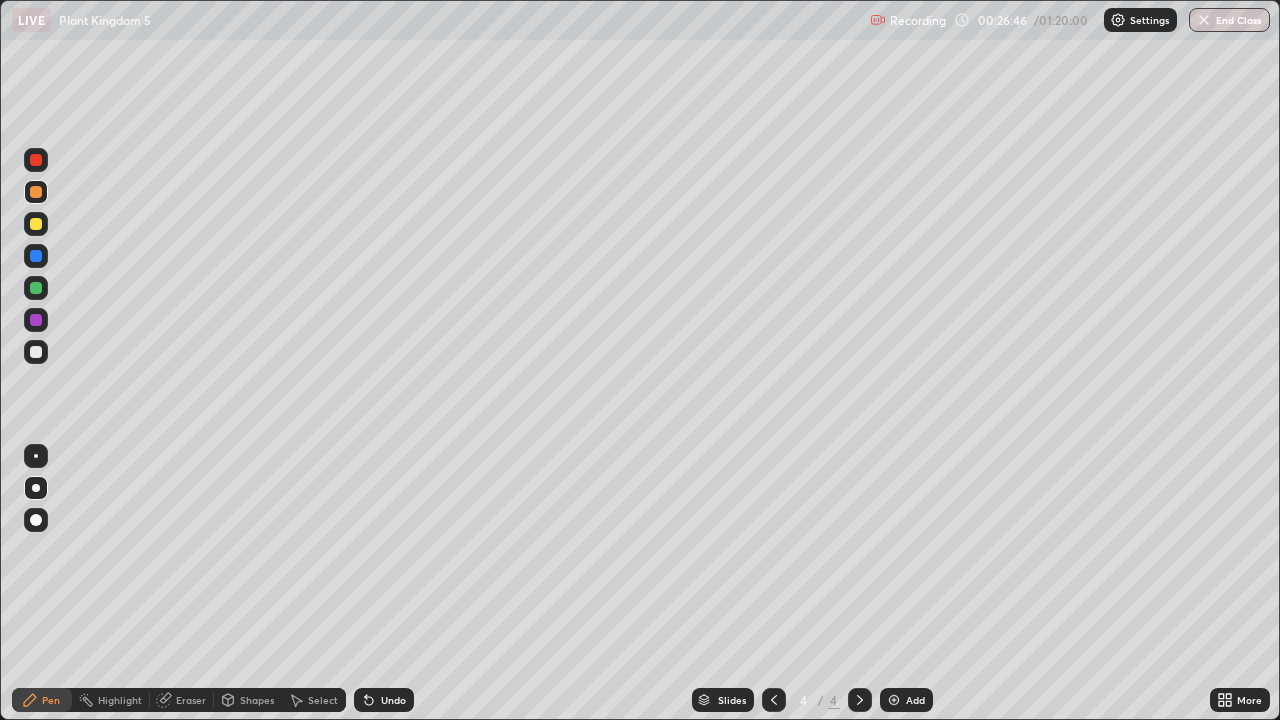 click on "Slides 4 / 4 Add" at bounding box center [812, 700] 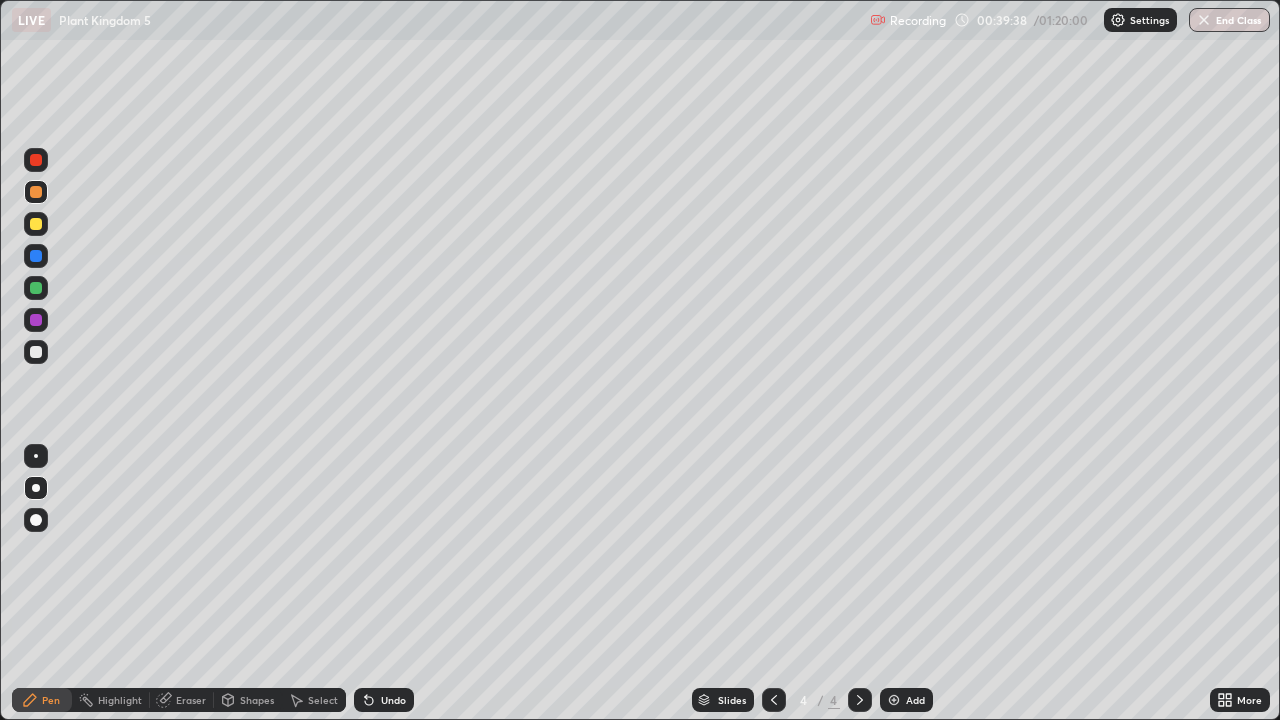 click 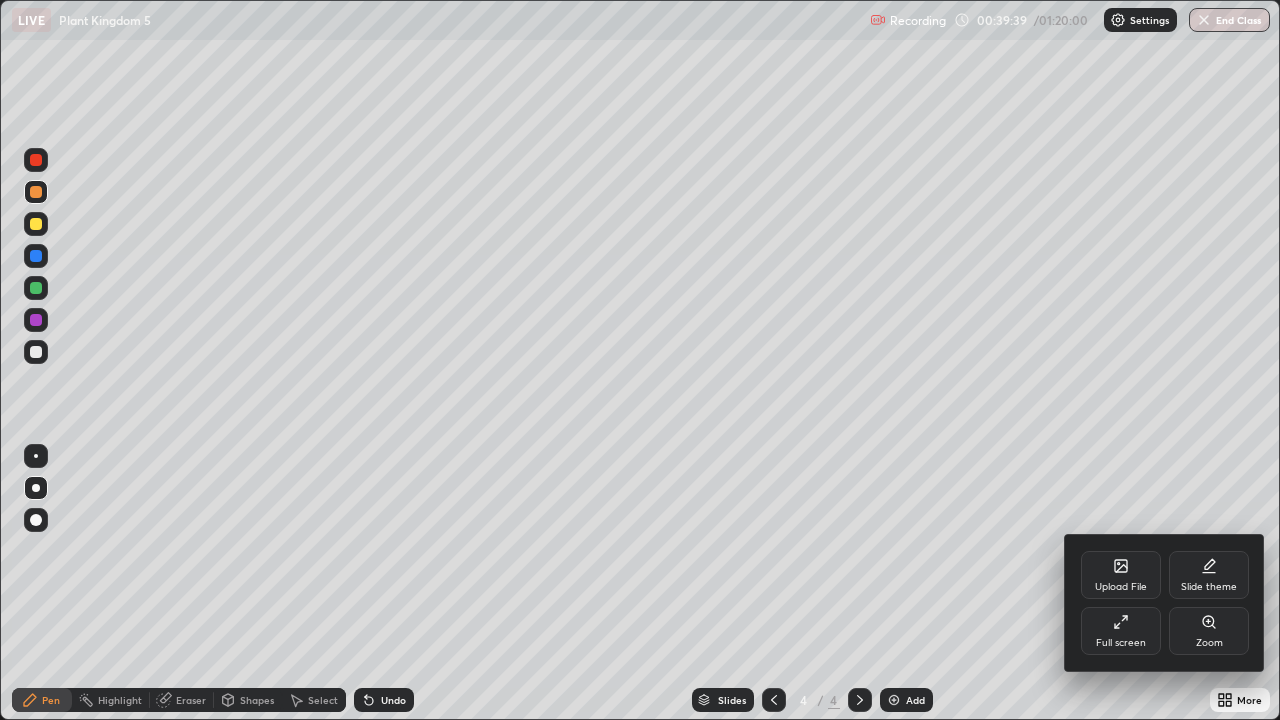 click on "Upload File" at bounding box center (1121, 575) 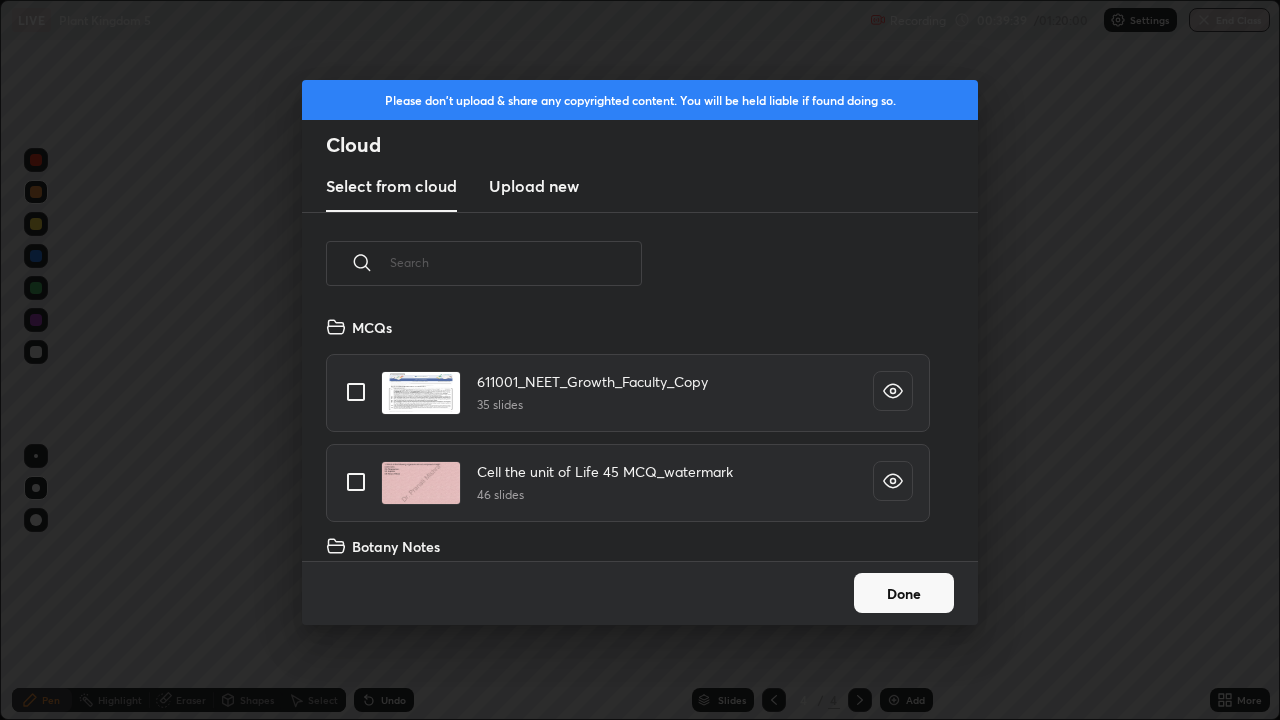 scroll, scrollTop: 7, scrollLeft: 11, axis: both 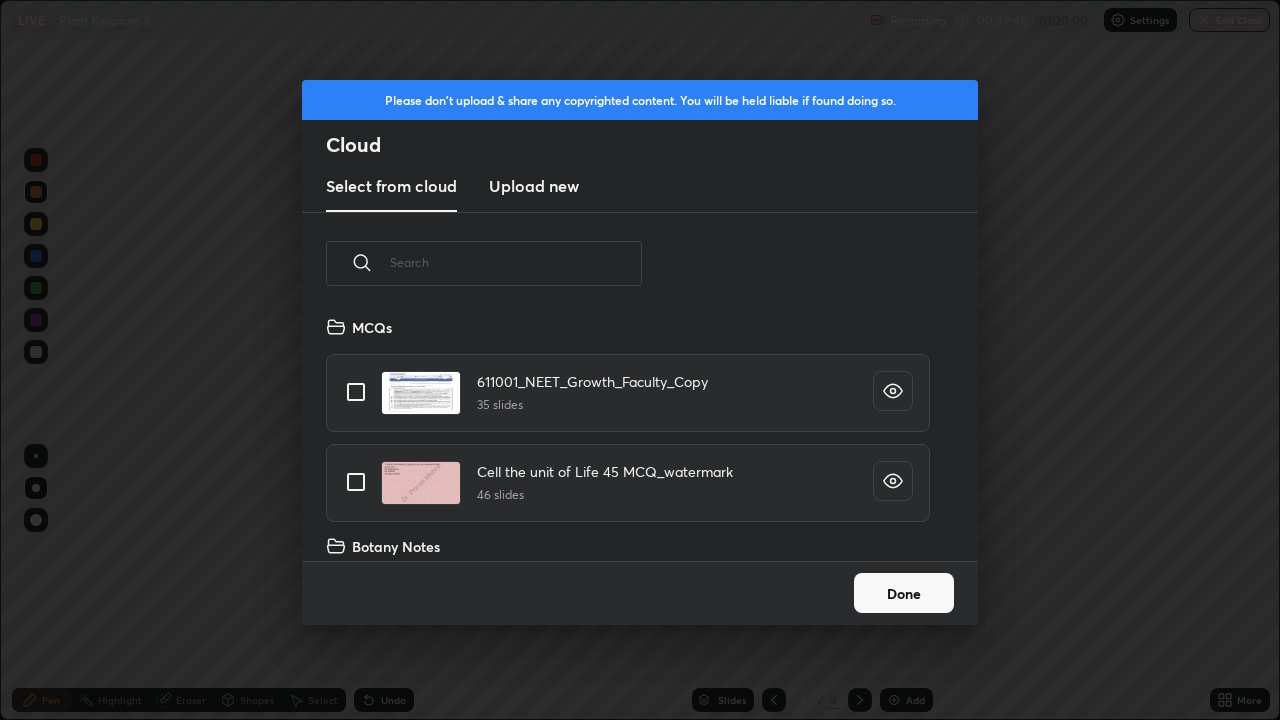 click at bounding box center (516, 262) 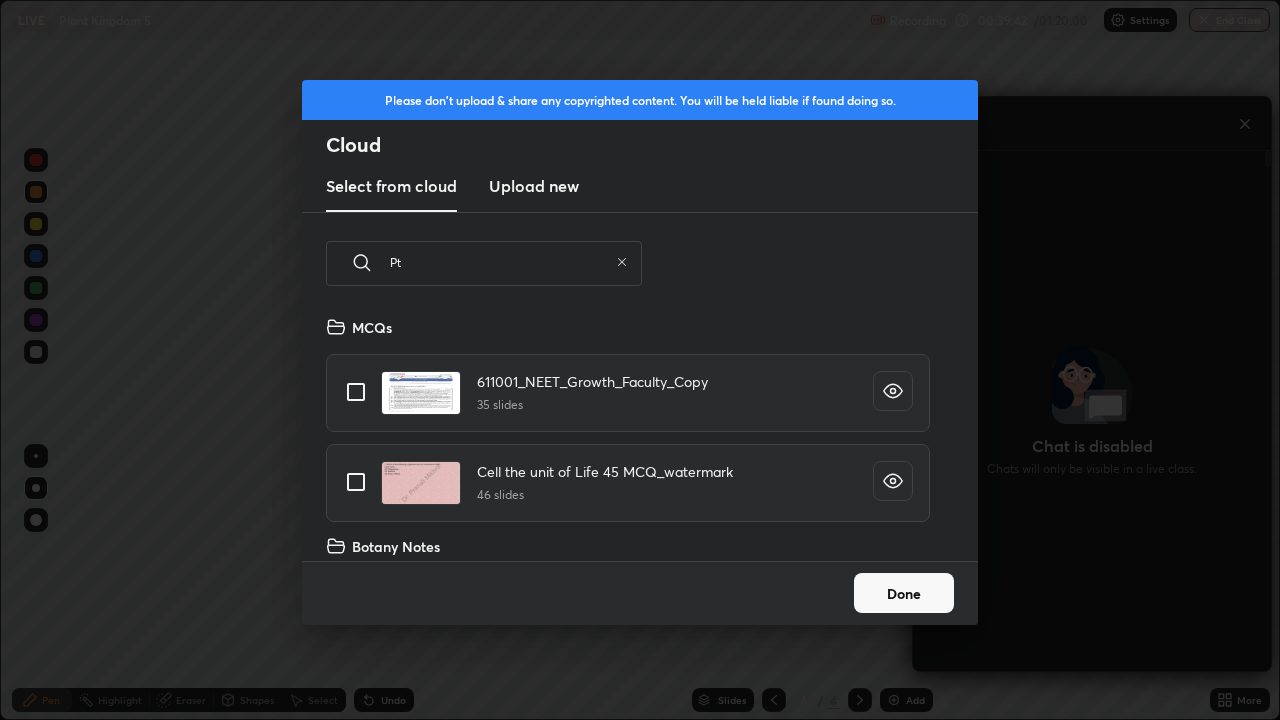 scroll, scrollTop: 514, scrollLeft: 352, axis: both 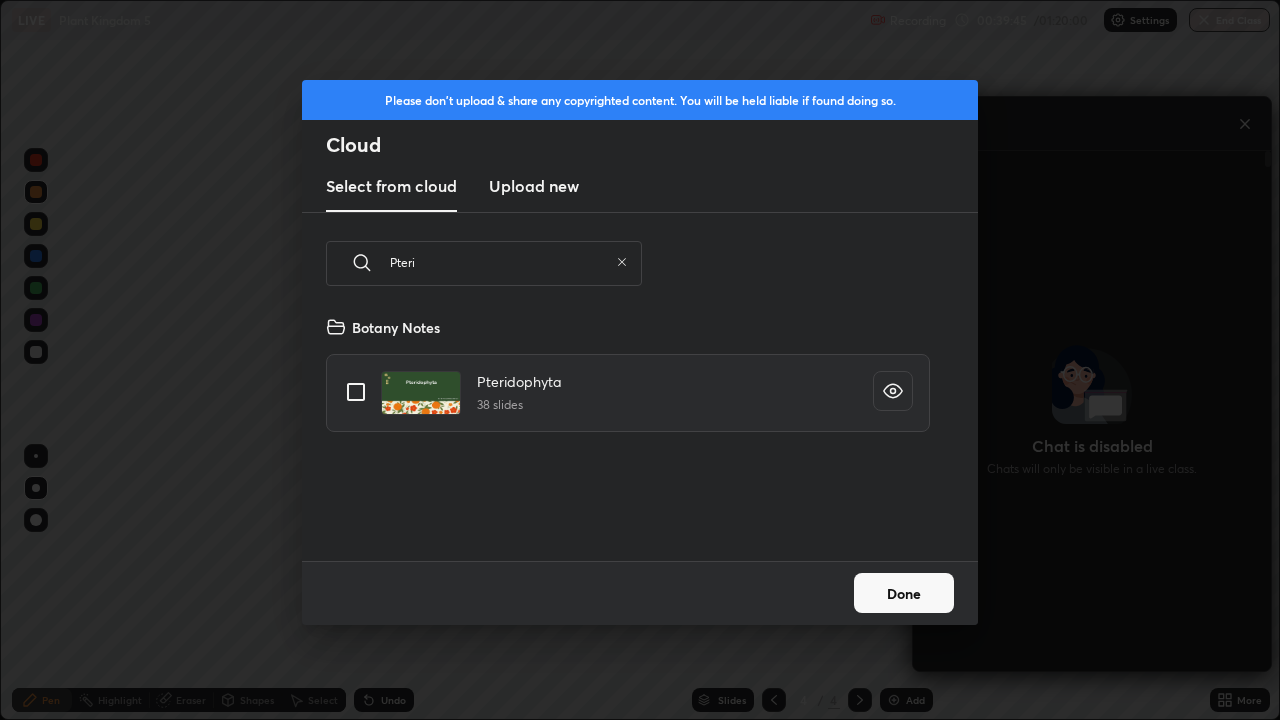 type on "Pteri" 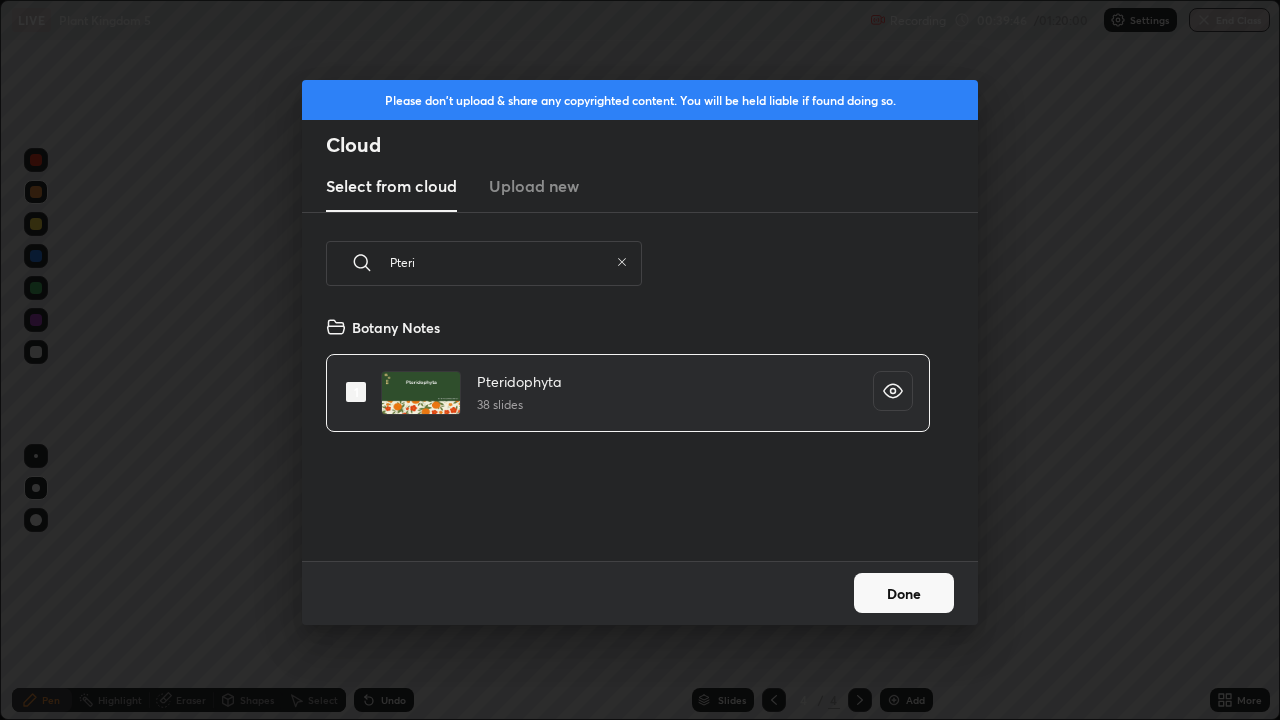 click on "Done" at bounding box center (904, 593) 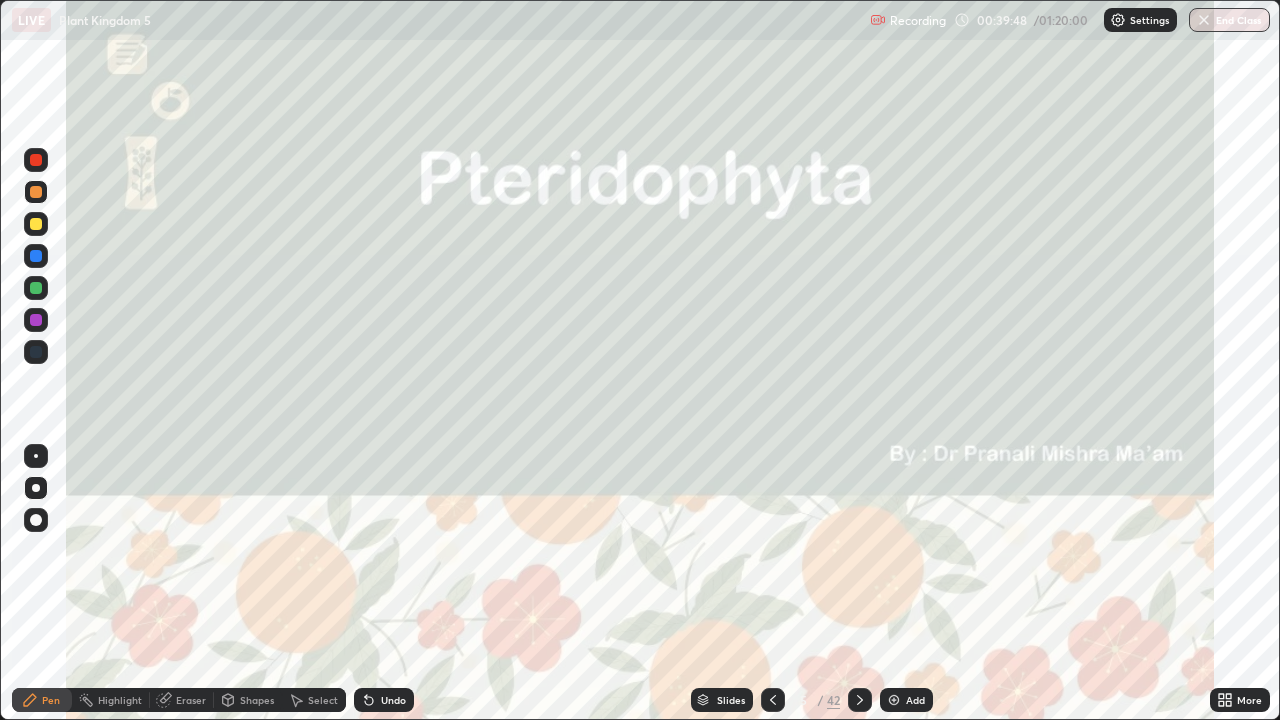 click 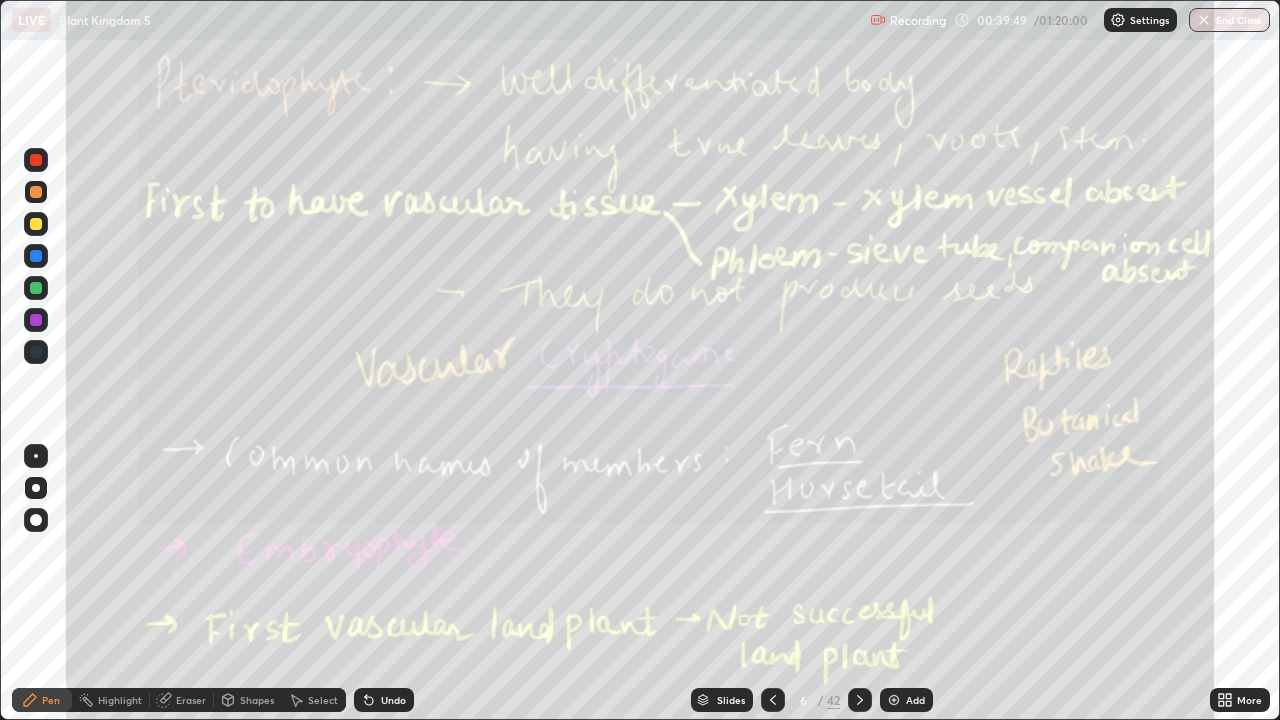click 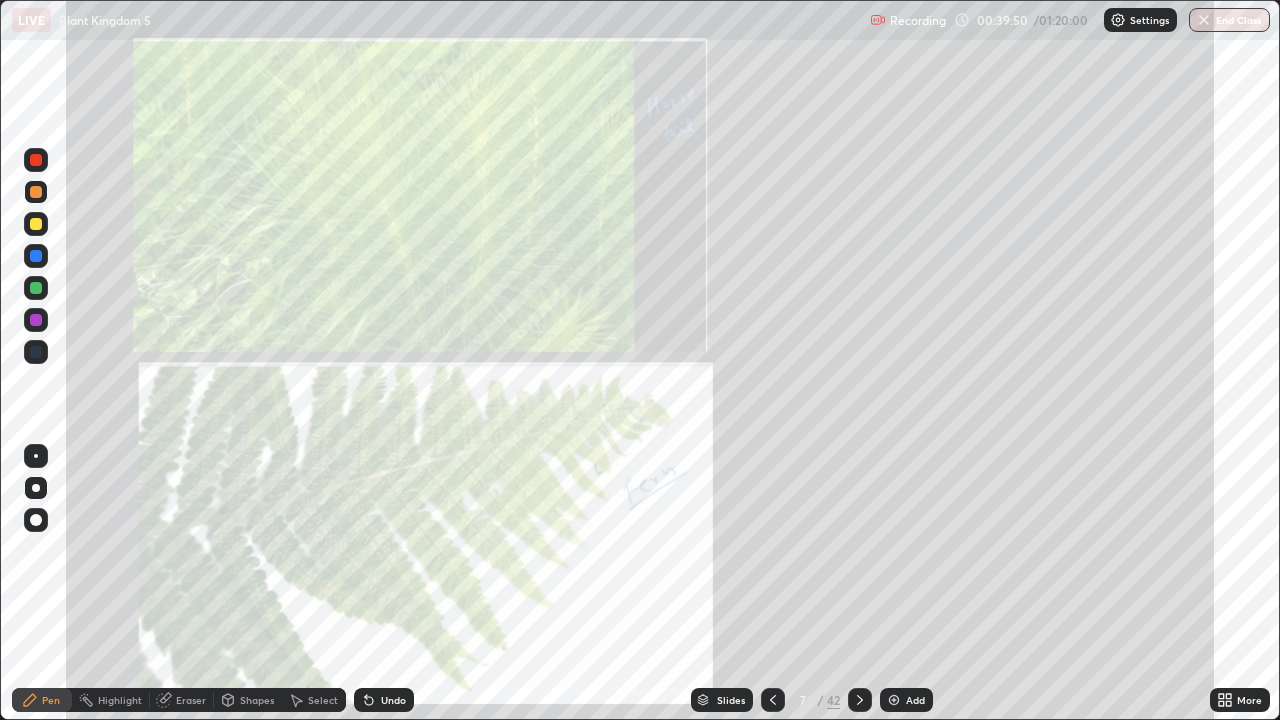 click 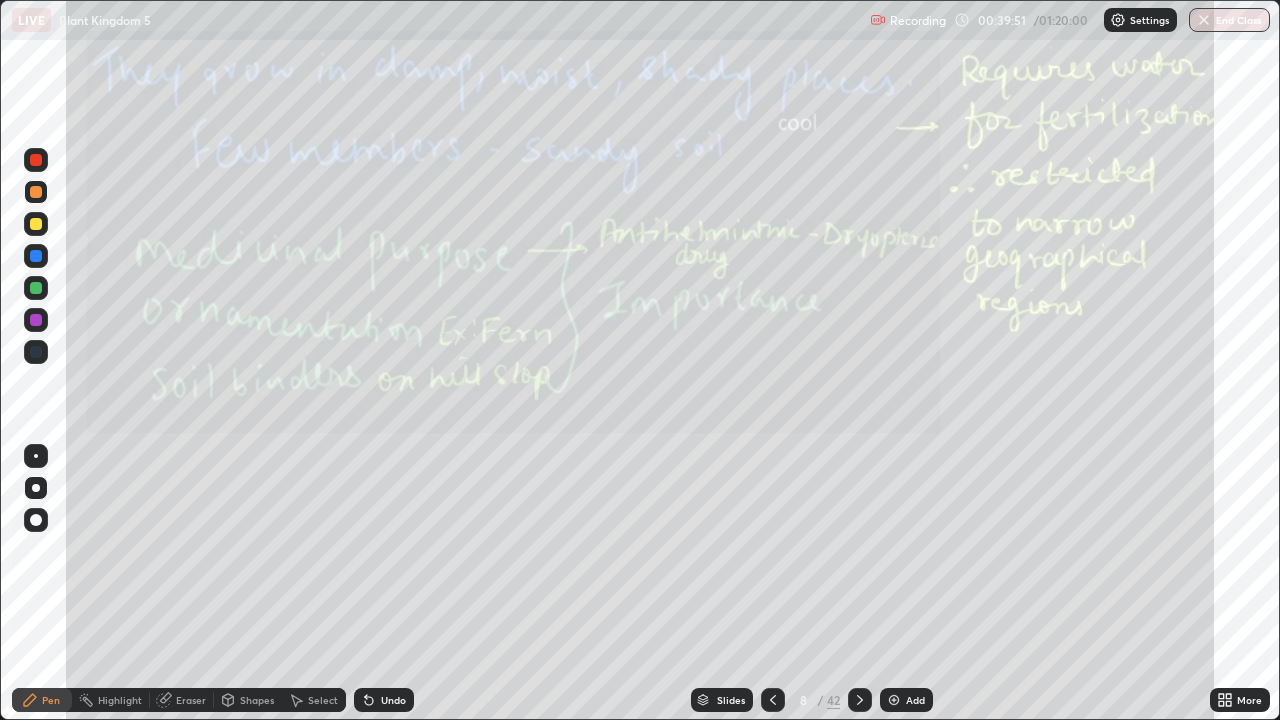 click 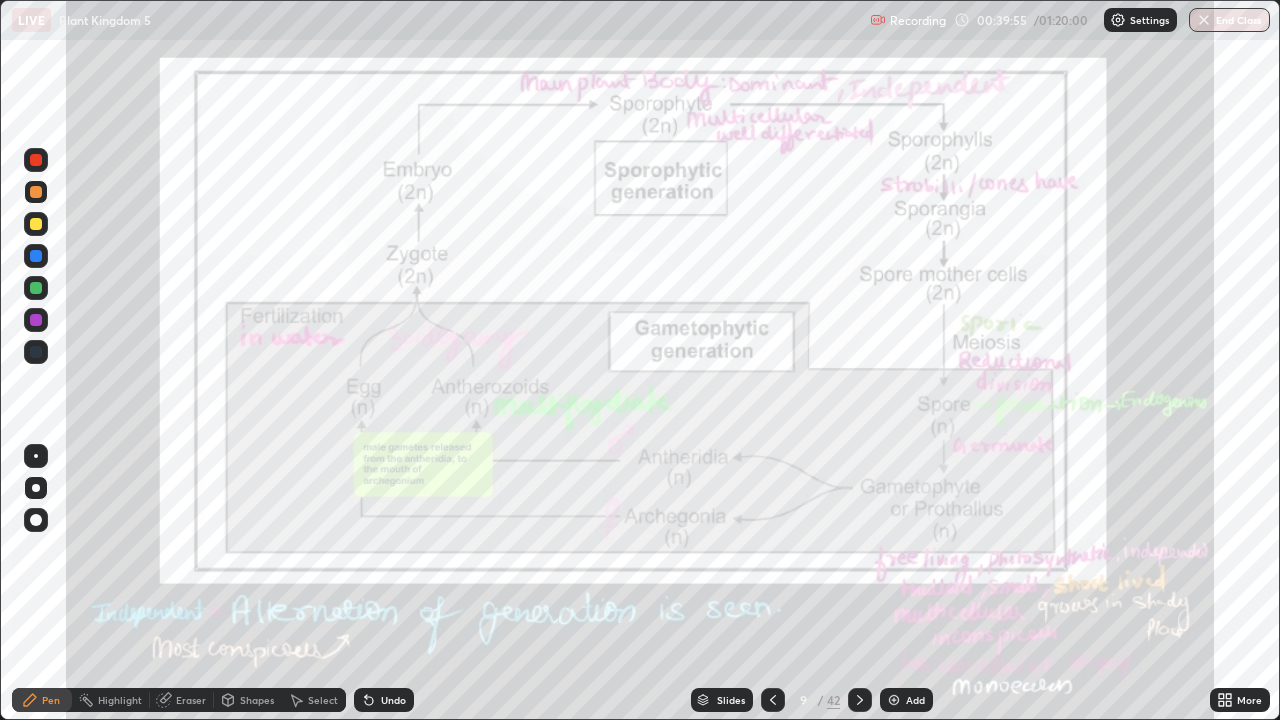 click 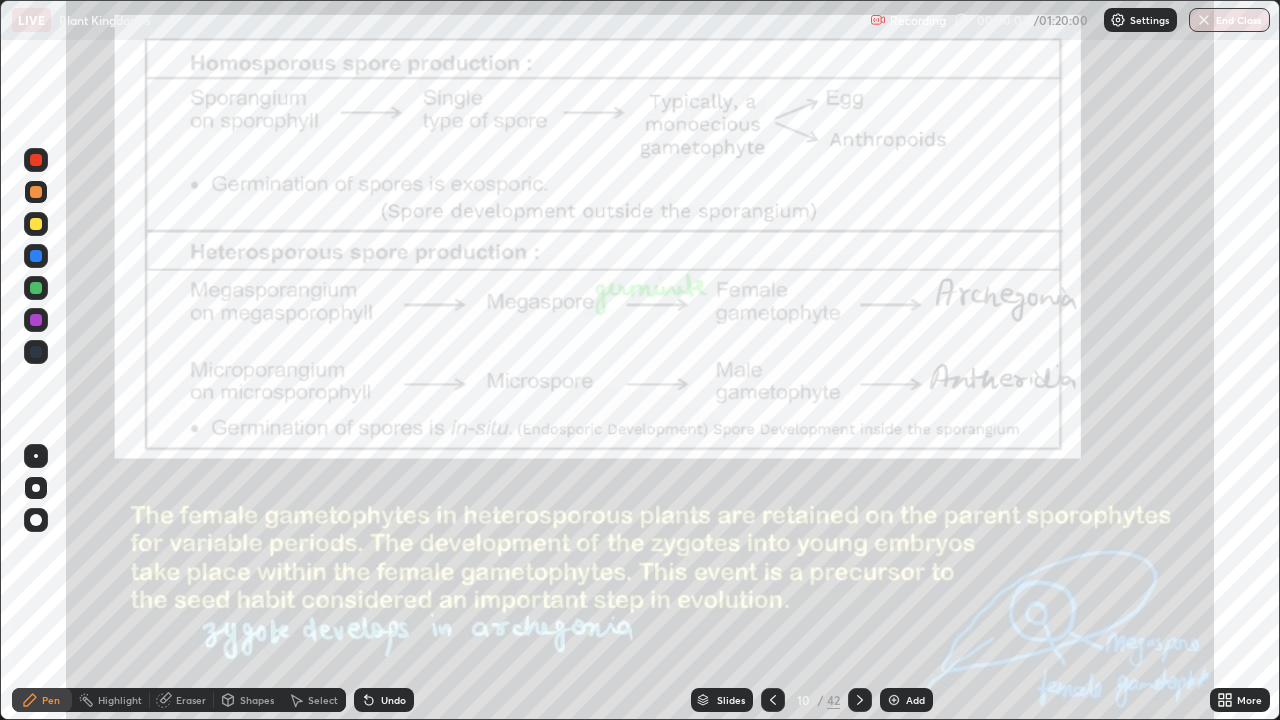 click 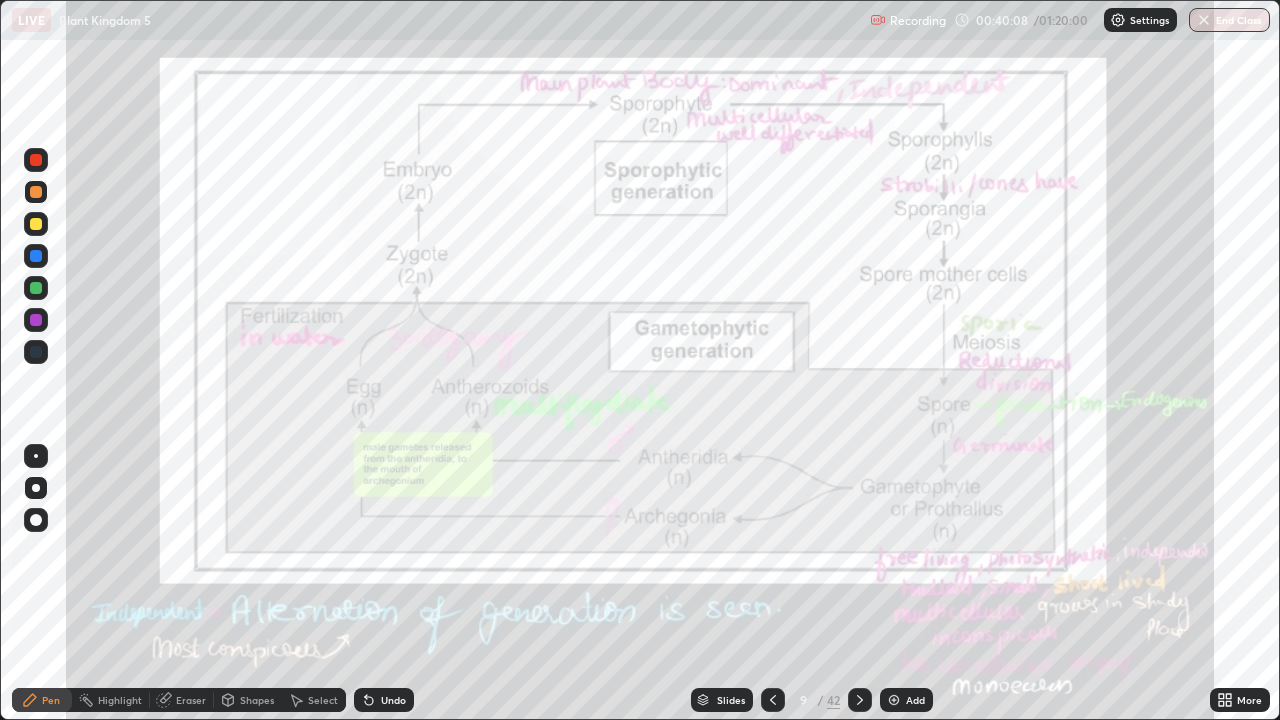 click 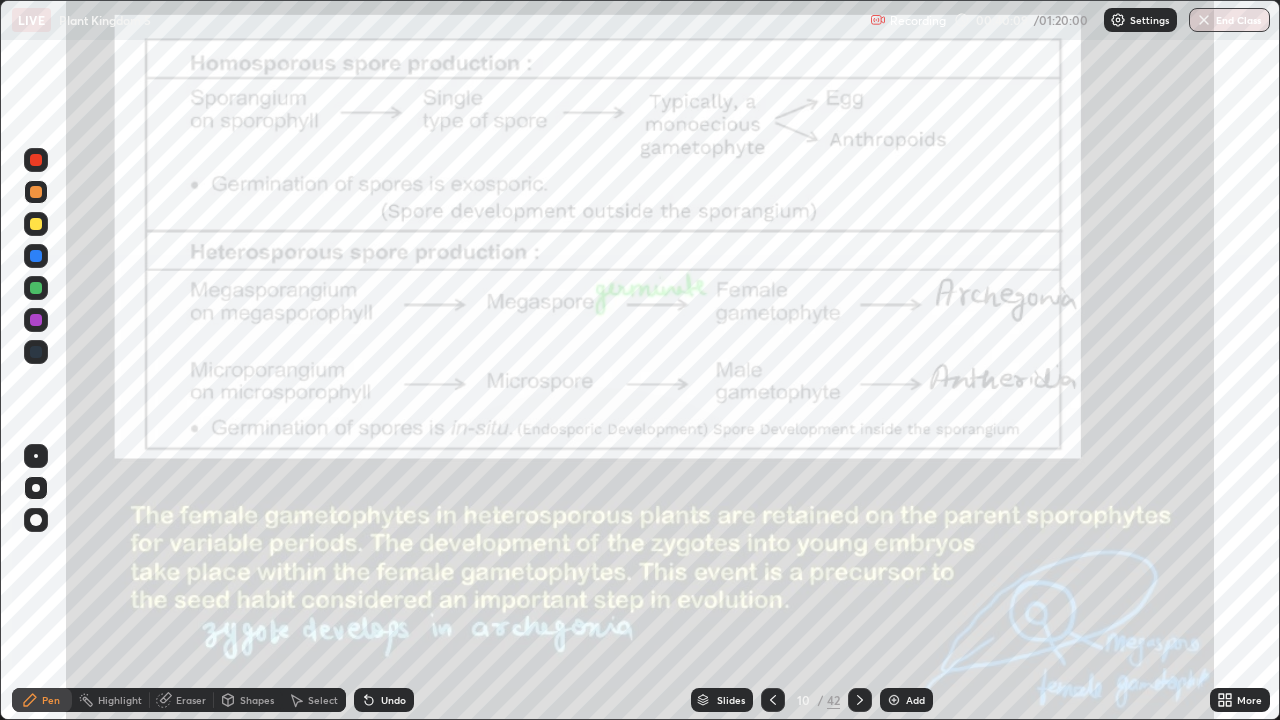 click 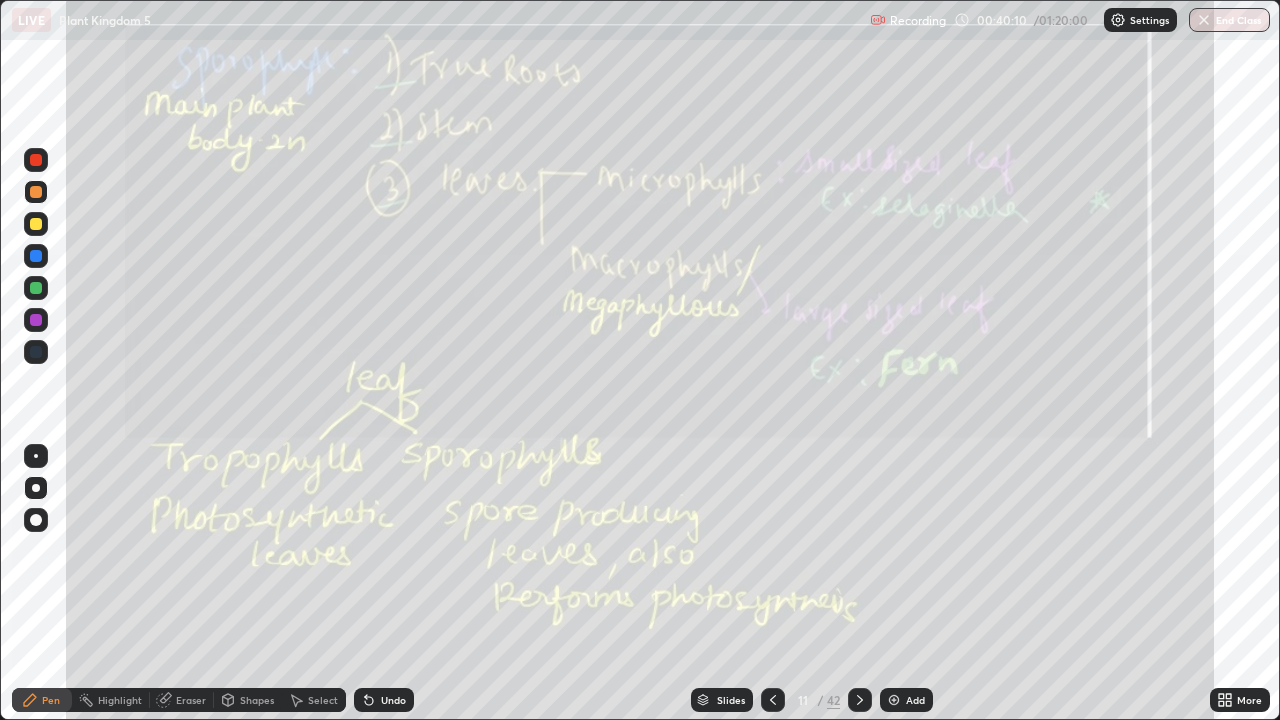 click 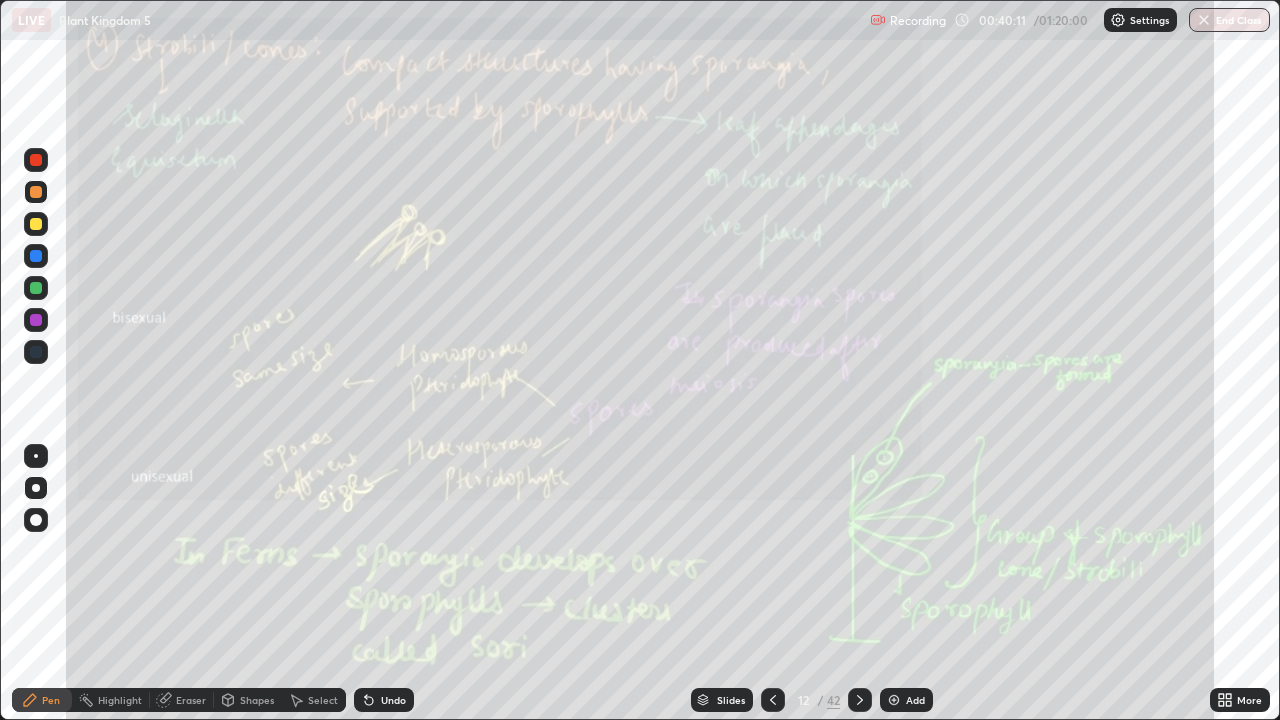click 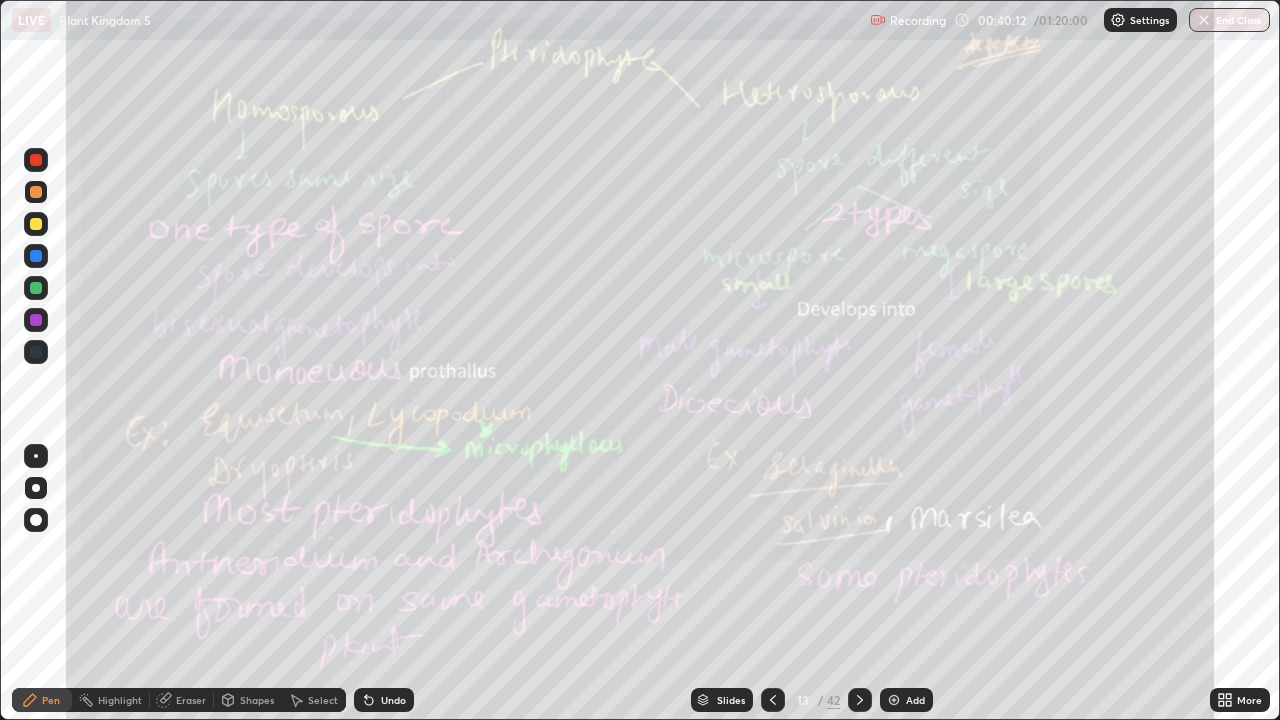 click 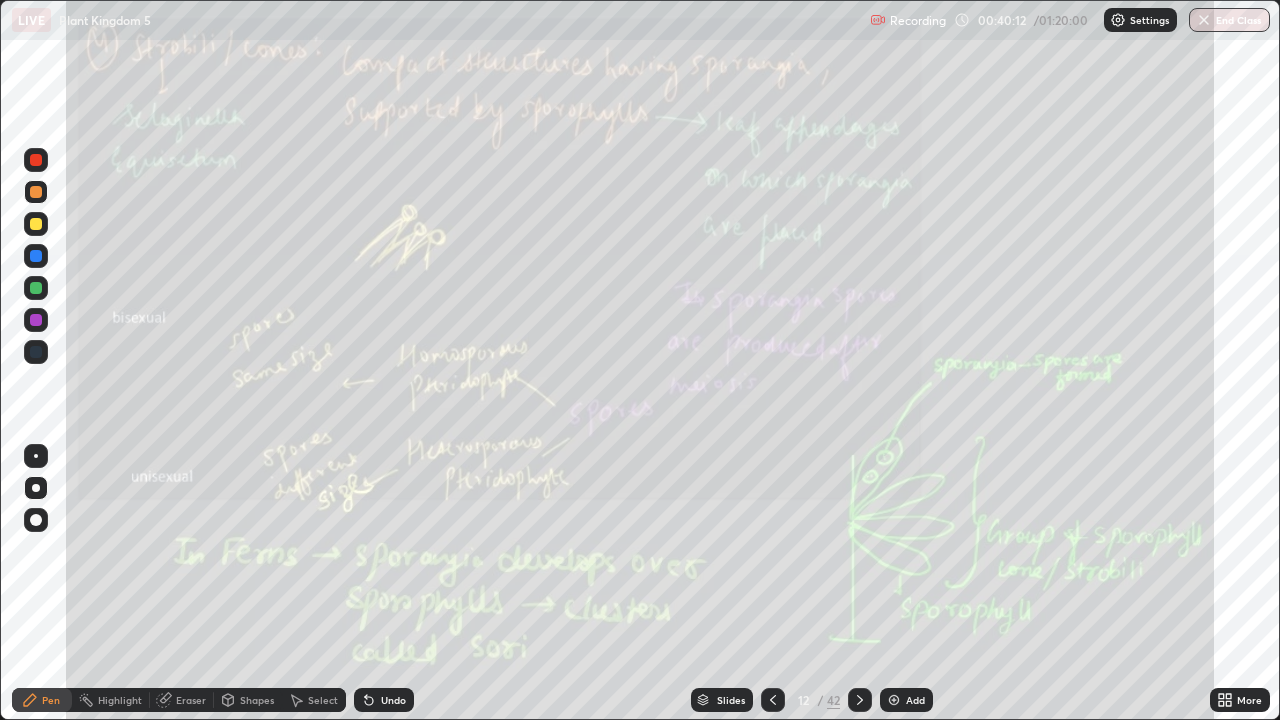 click 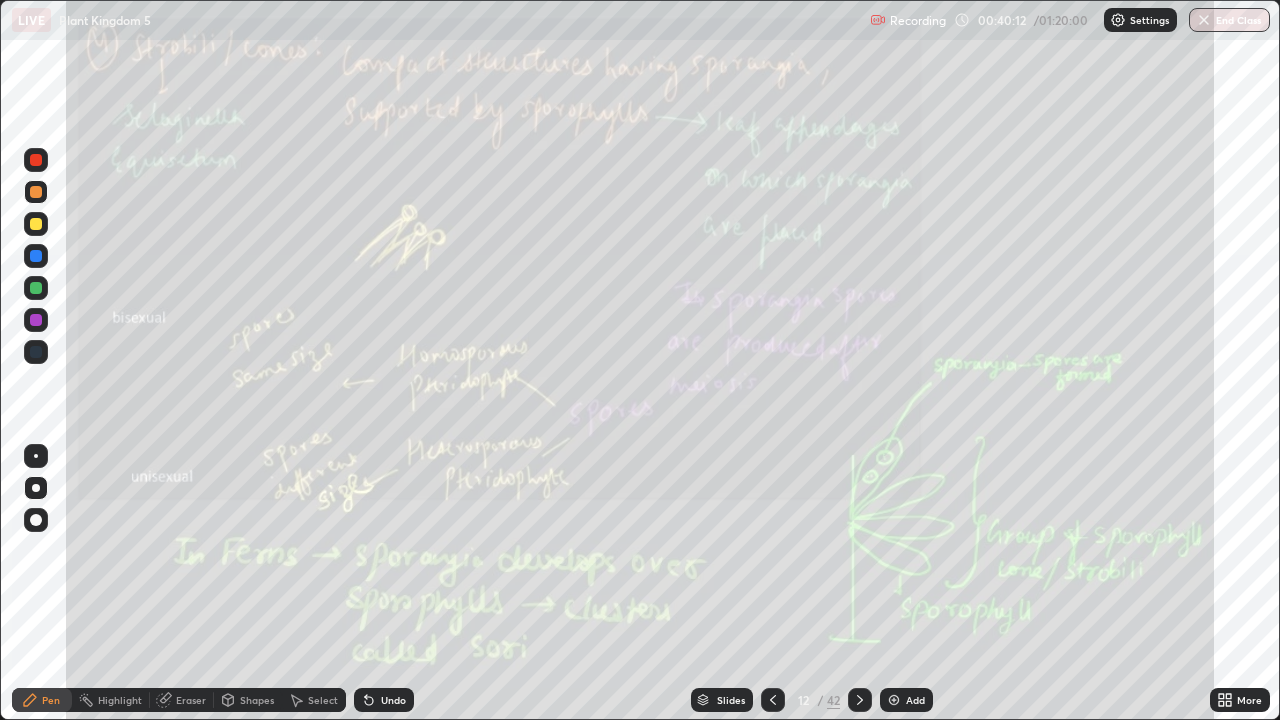 click 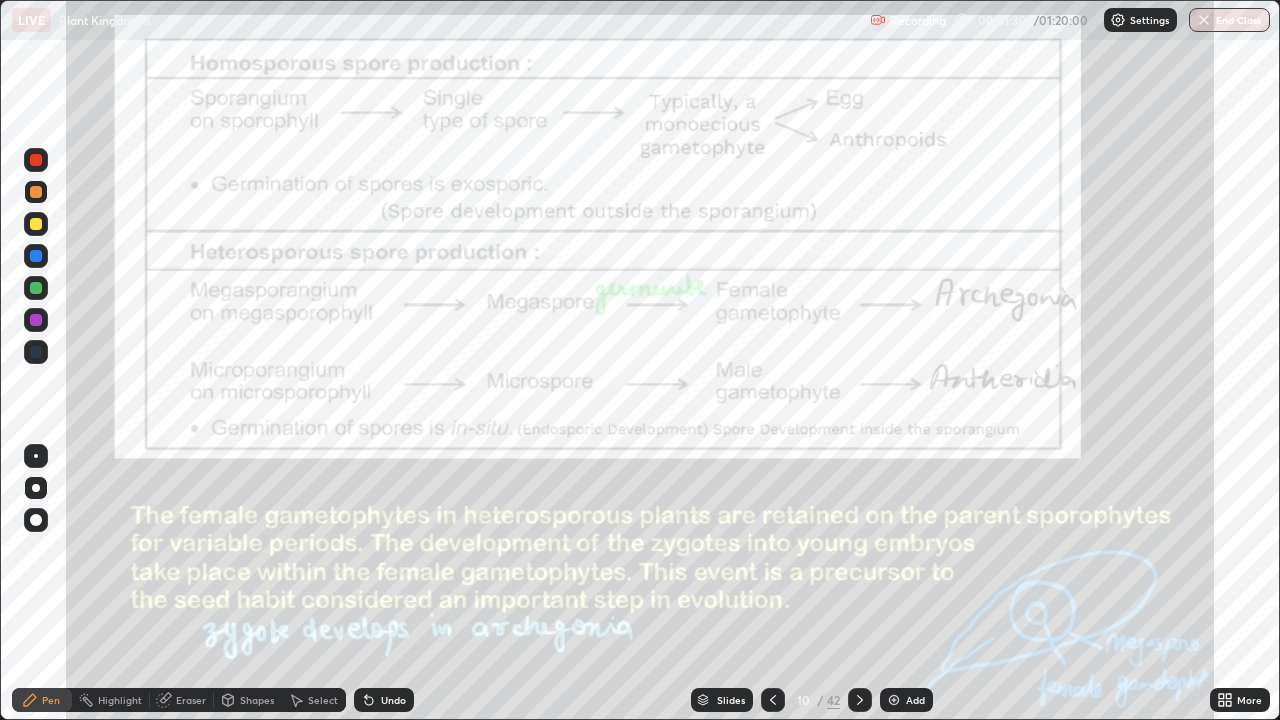 click on "42" at bounding box center (833, 700) 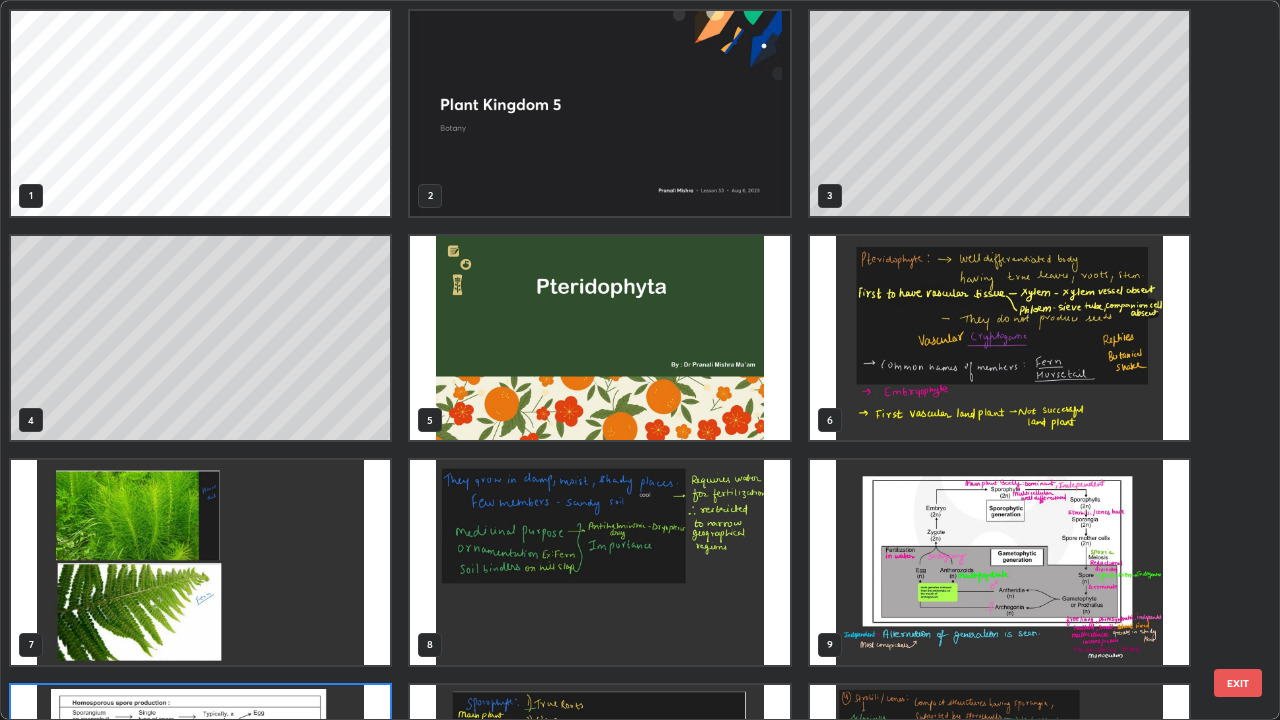 scroll, scrollTop: 180, scrollLeft: 0, axis: vertical 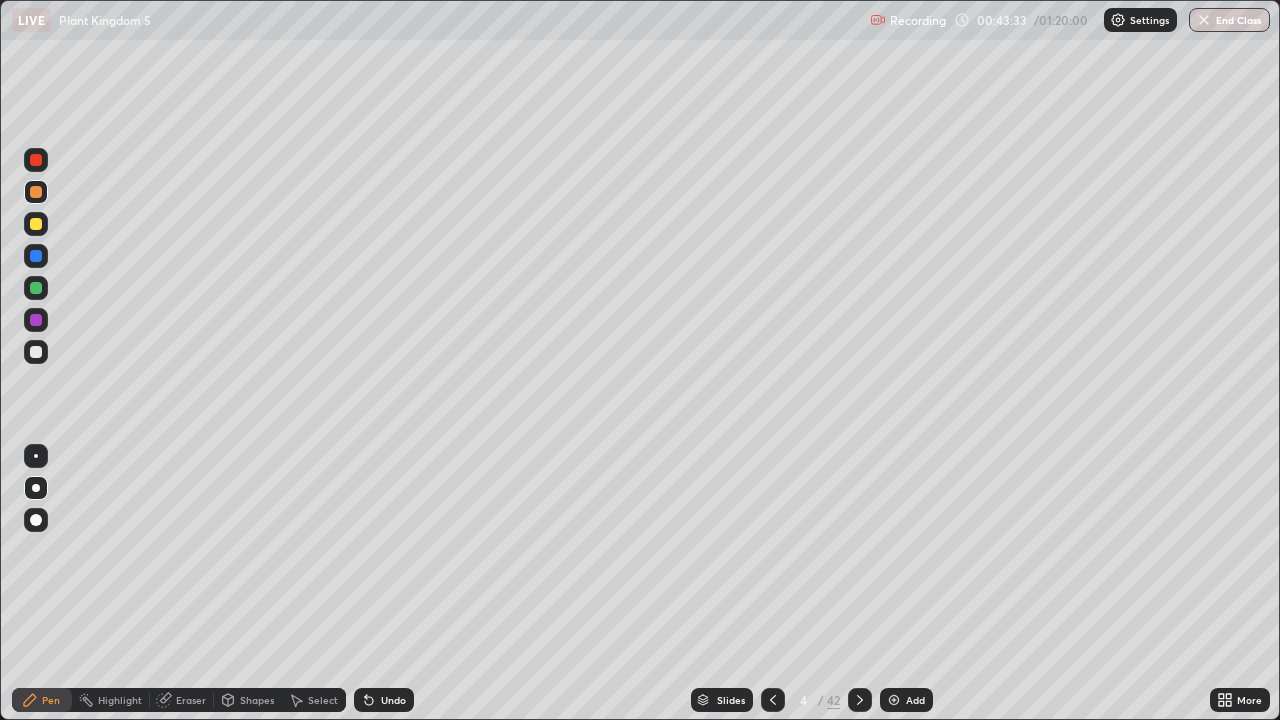 click on "42" at bounding box center [833, 700] 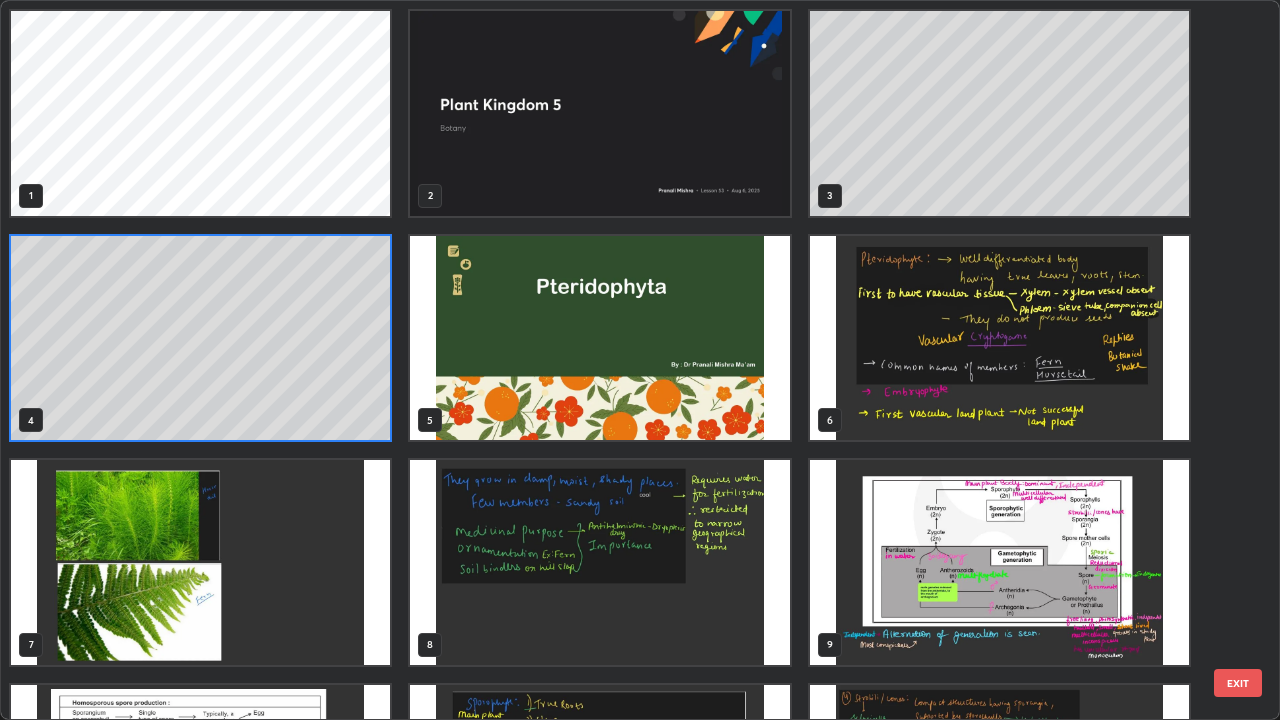 scroll, scrollTop: 7, scrollLeft: 11, axis: both 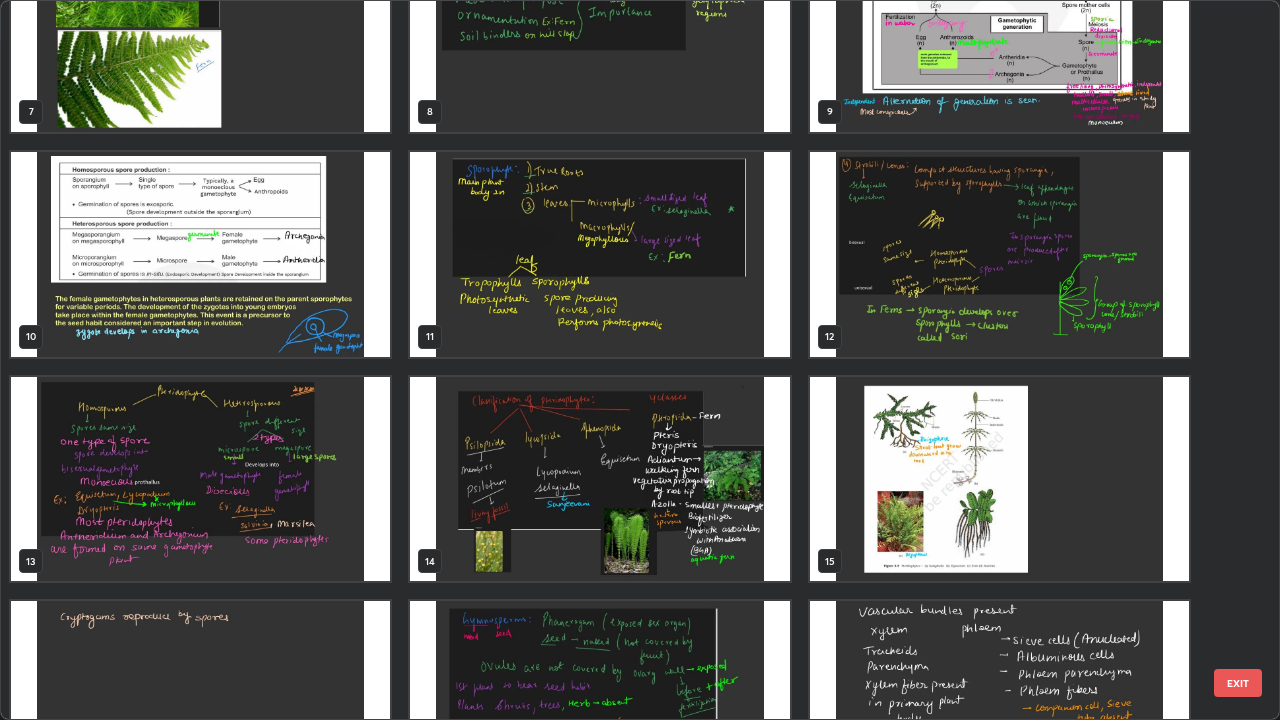 click at bounding box center [200, 254] 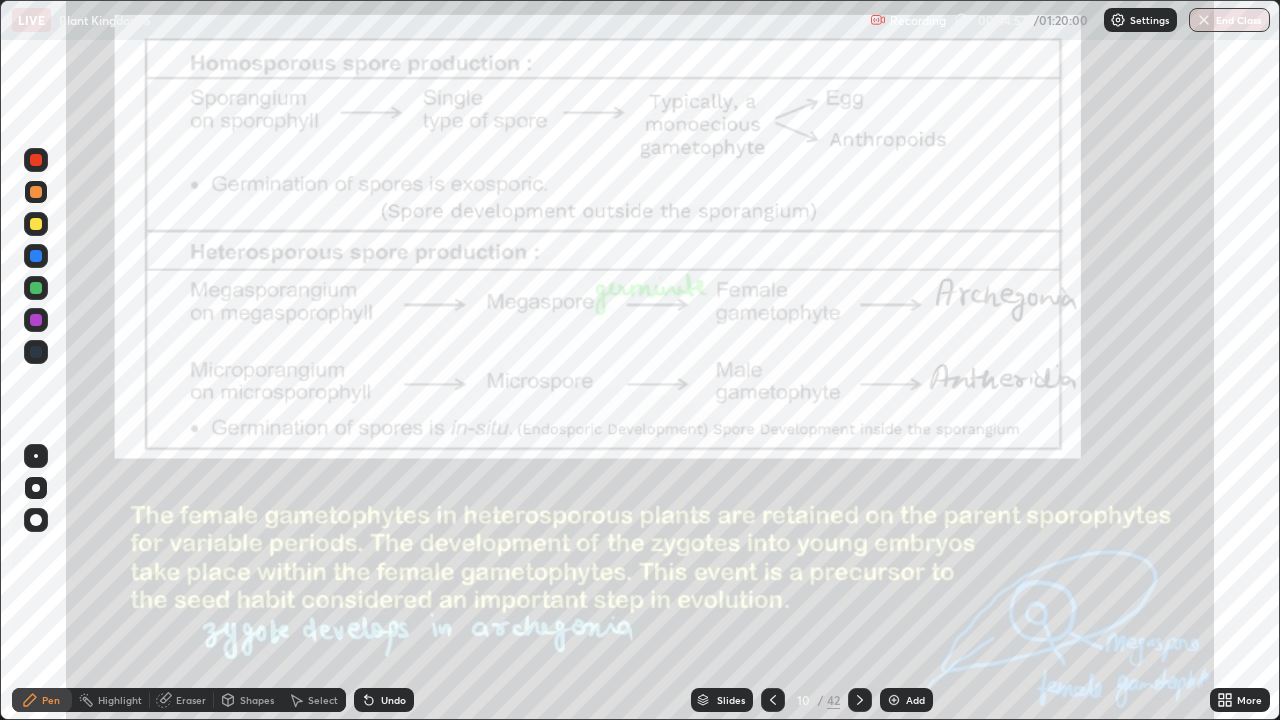 click on "Undo" at bounding box center [393, 700] 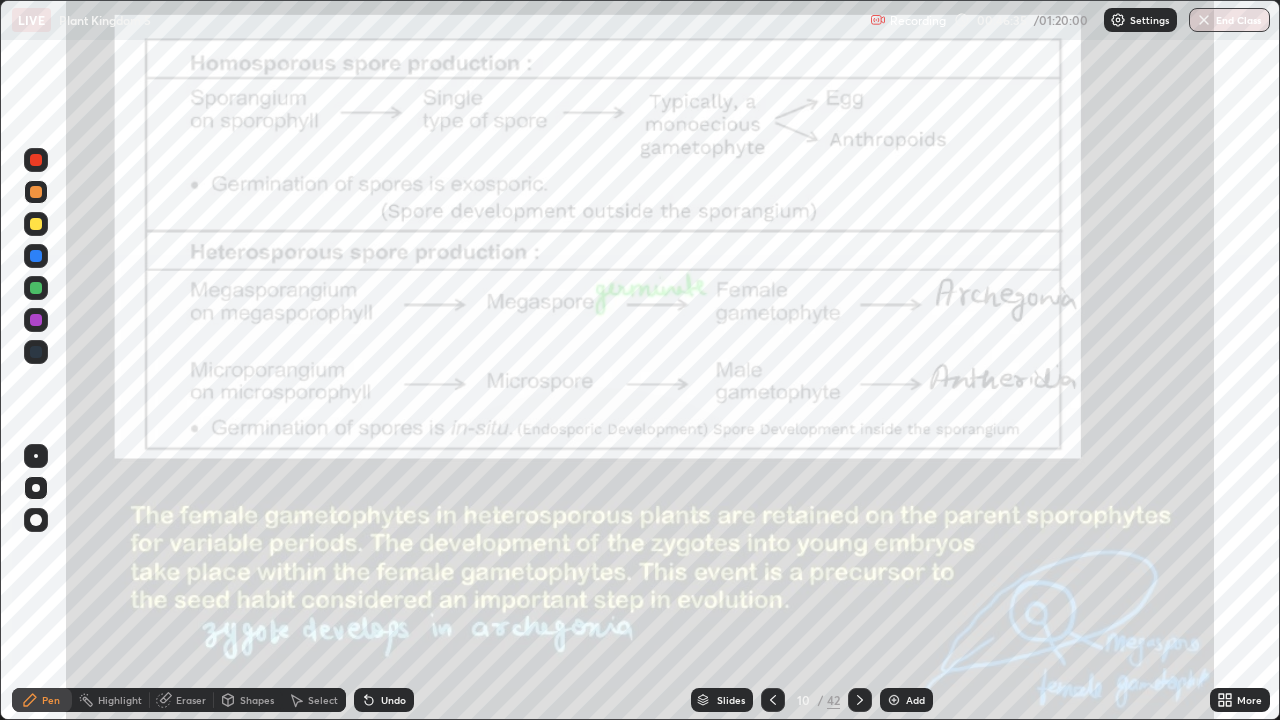 click on "Add" at bounding box center [915, 700] 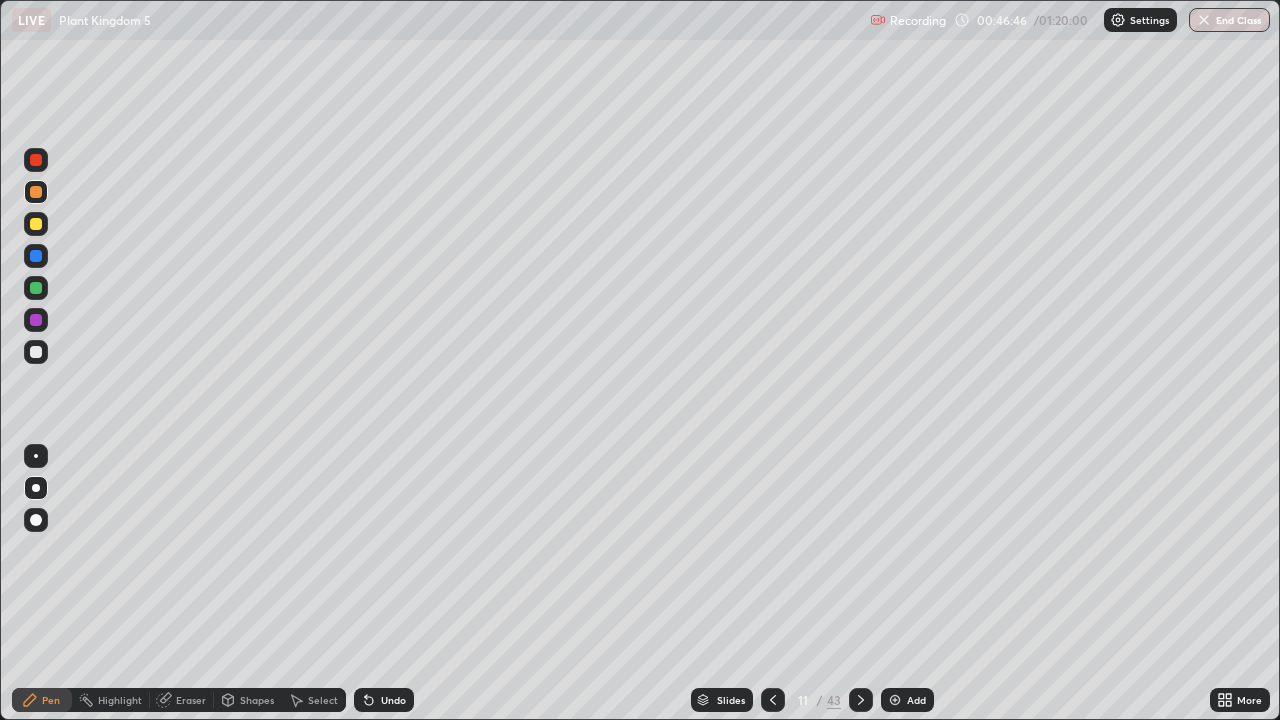 click 